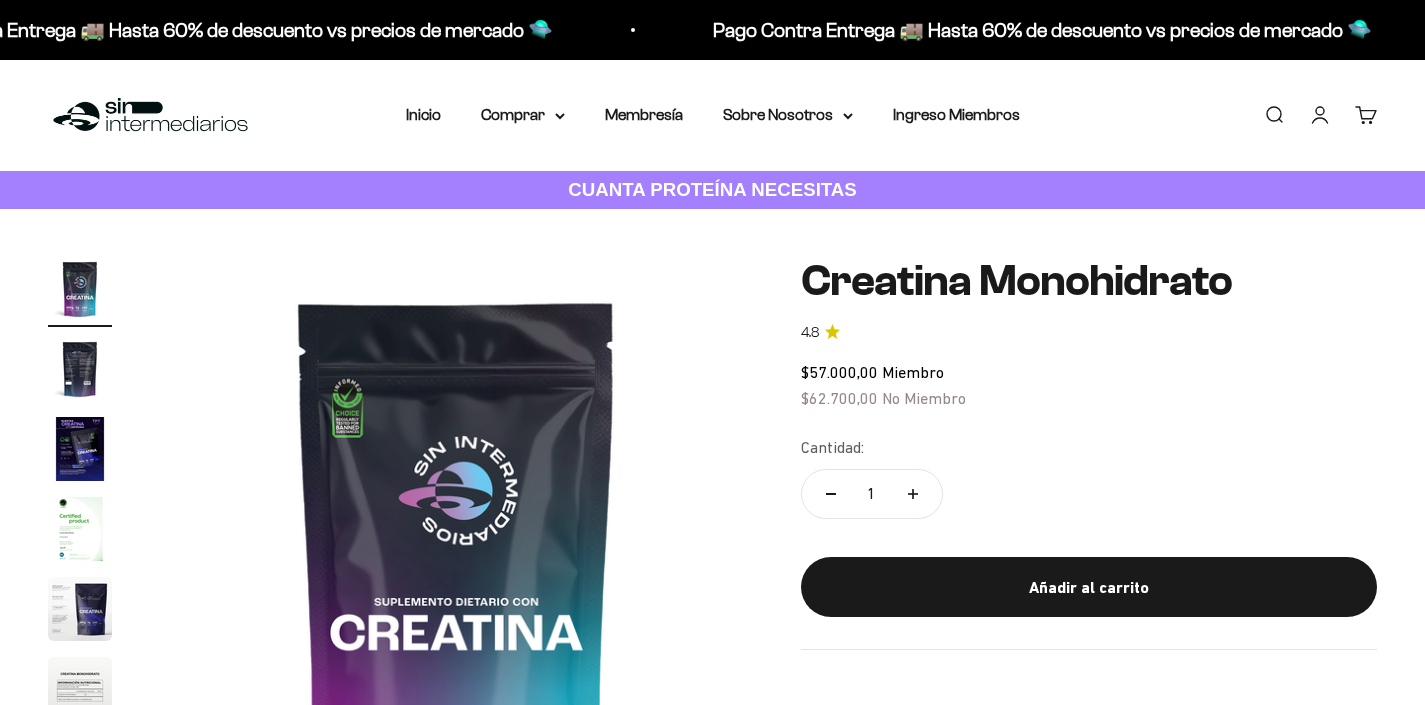 scroll, scrollTop: 0, scrollLeft: 0, axis: both 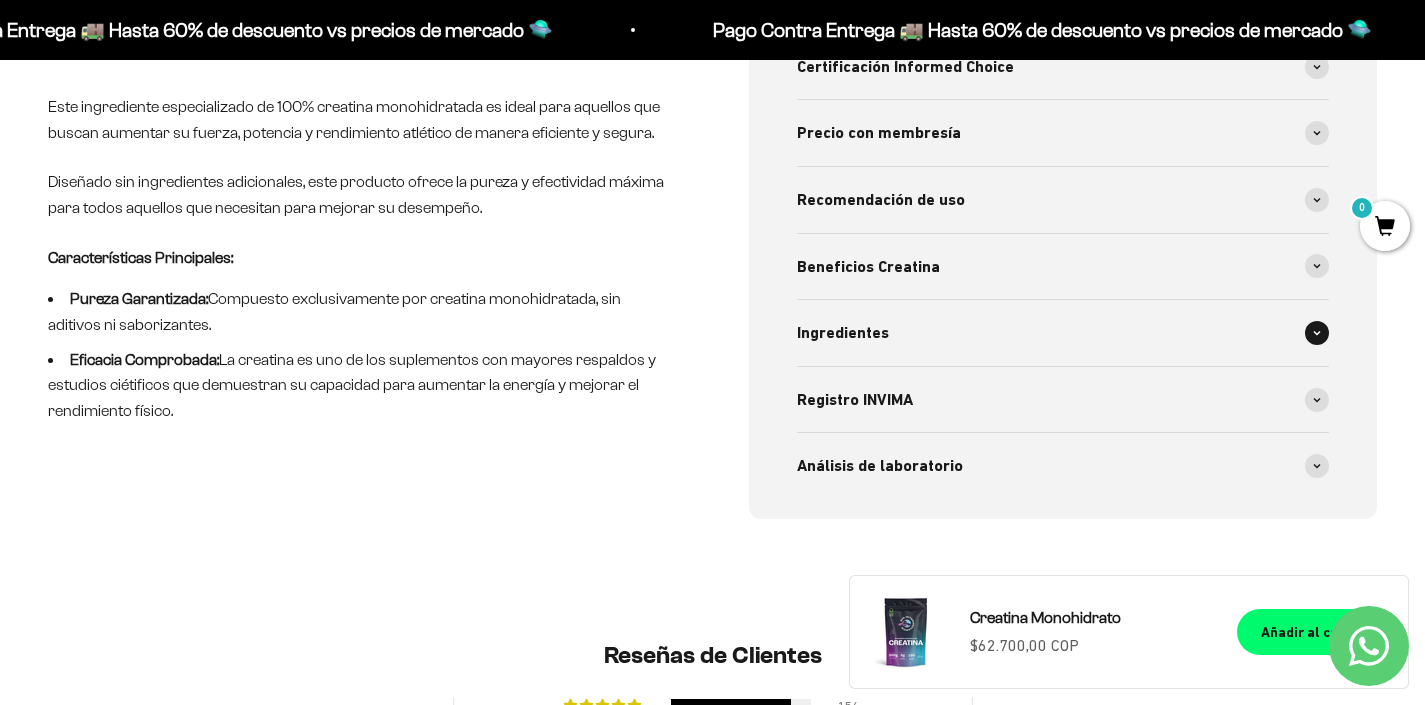 click on "Ingredientes" at bounding box center [1063, 333] 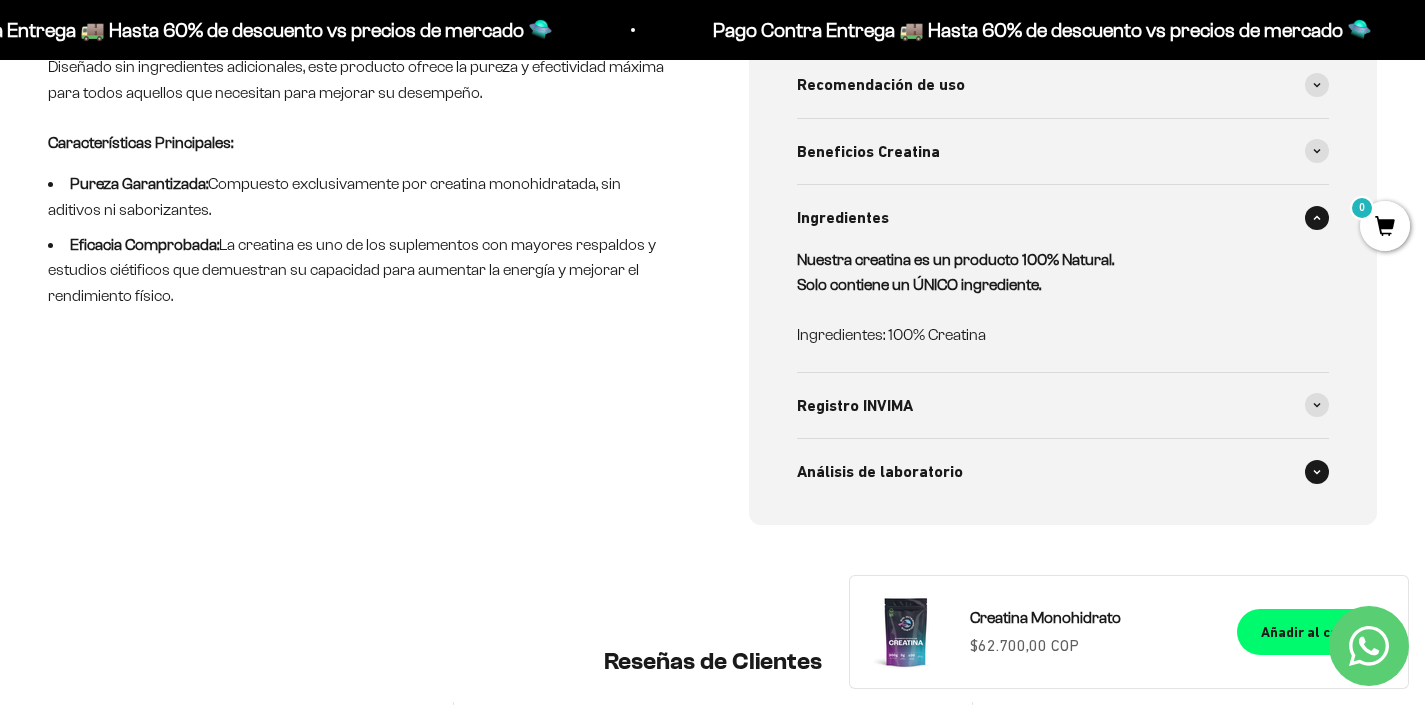 scroll, scrollTop: 1001, scrollLeft: 0, axis: vertical 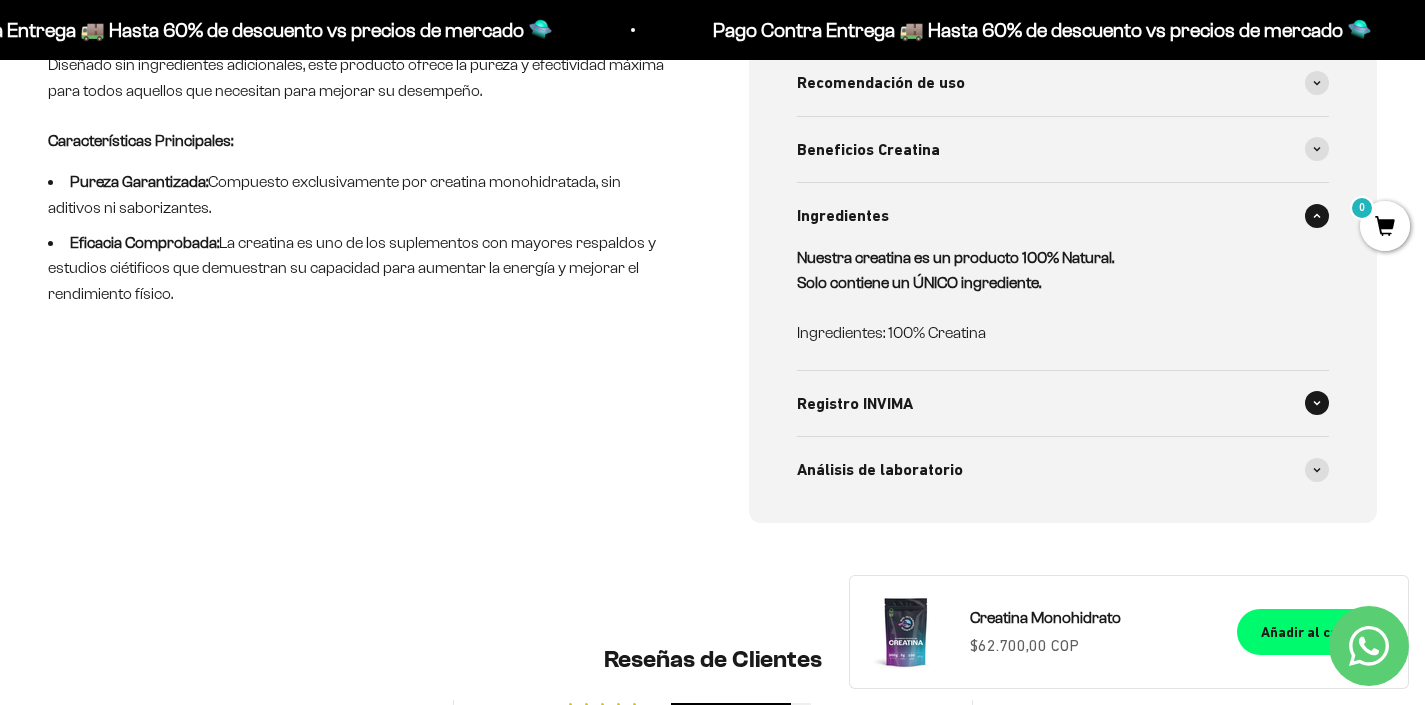 click on "Registro INVIMA" at bounding box center (1063, 404) 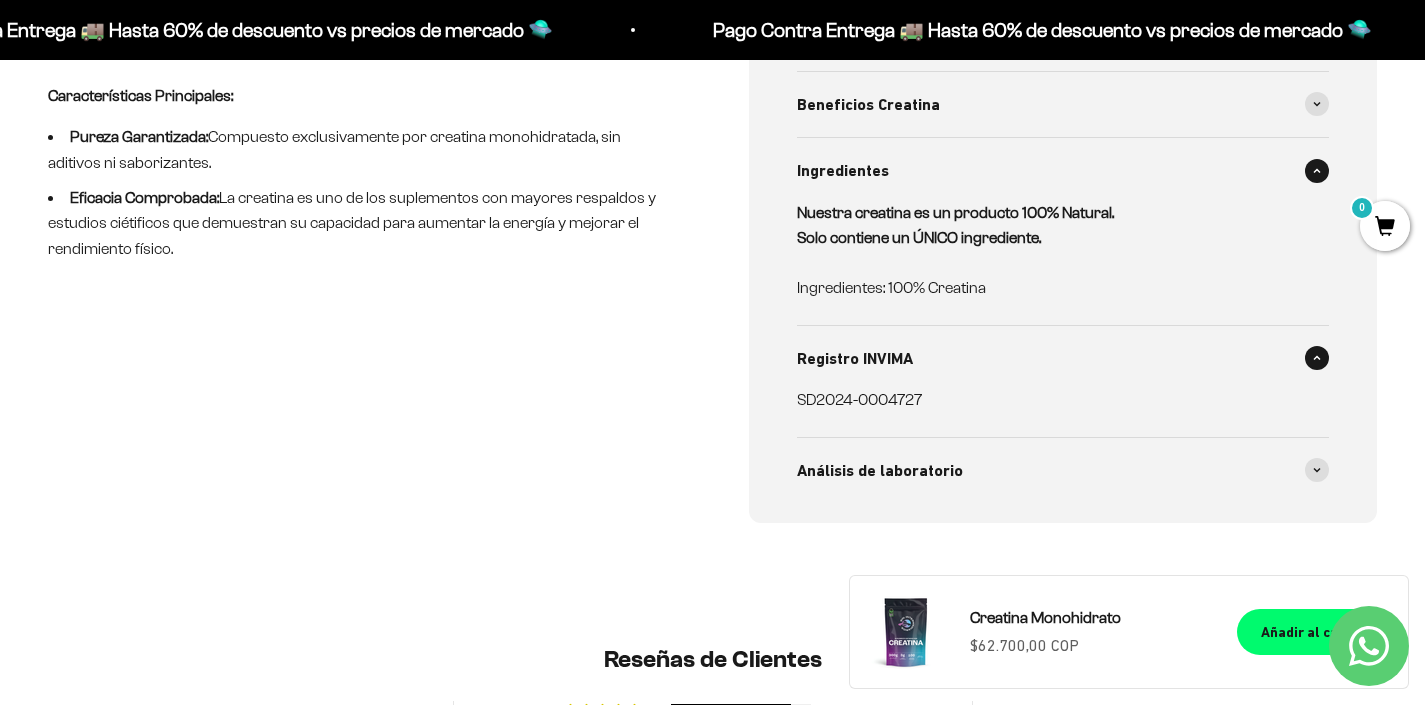 scroll, scrollTop: 1050, scrollLeft: 0, axis: vertical 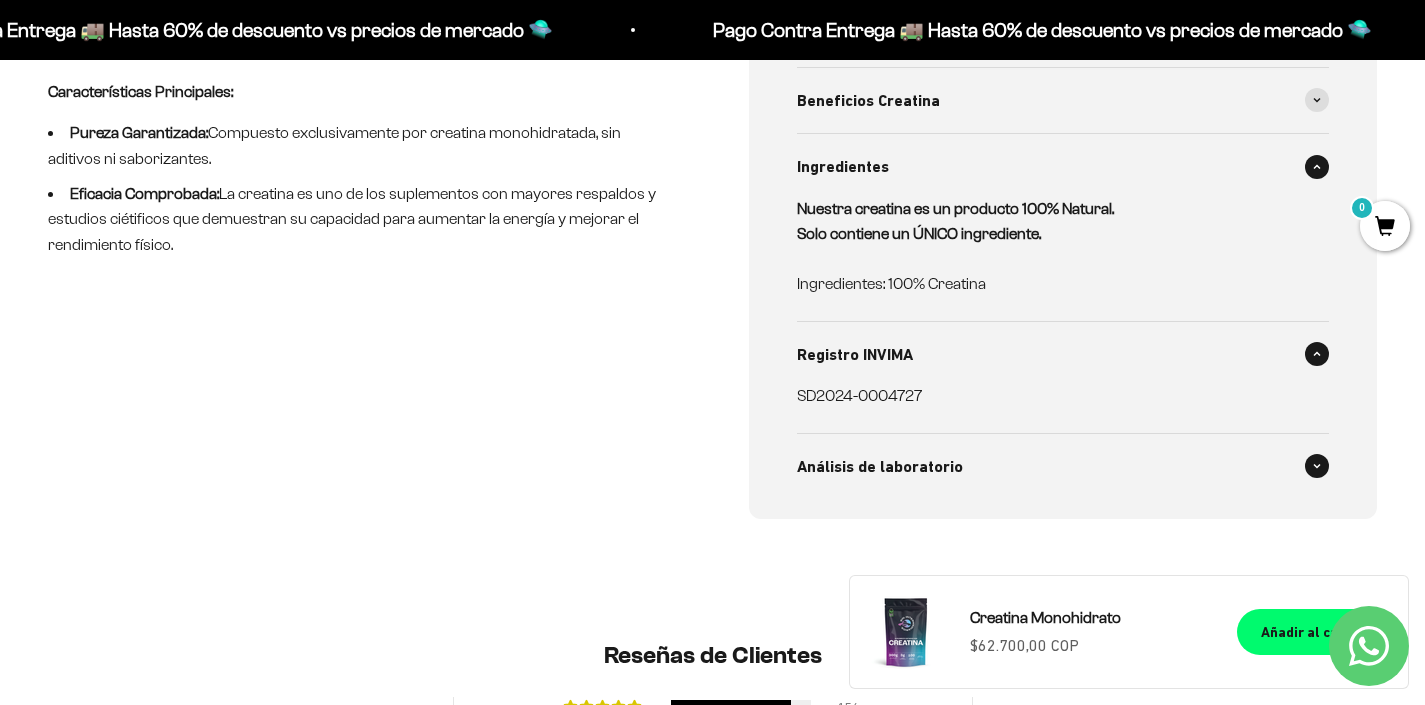 click on "Análisis de laboratorio" at bounding box center [1063, 467] 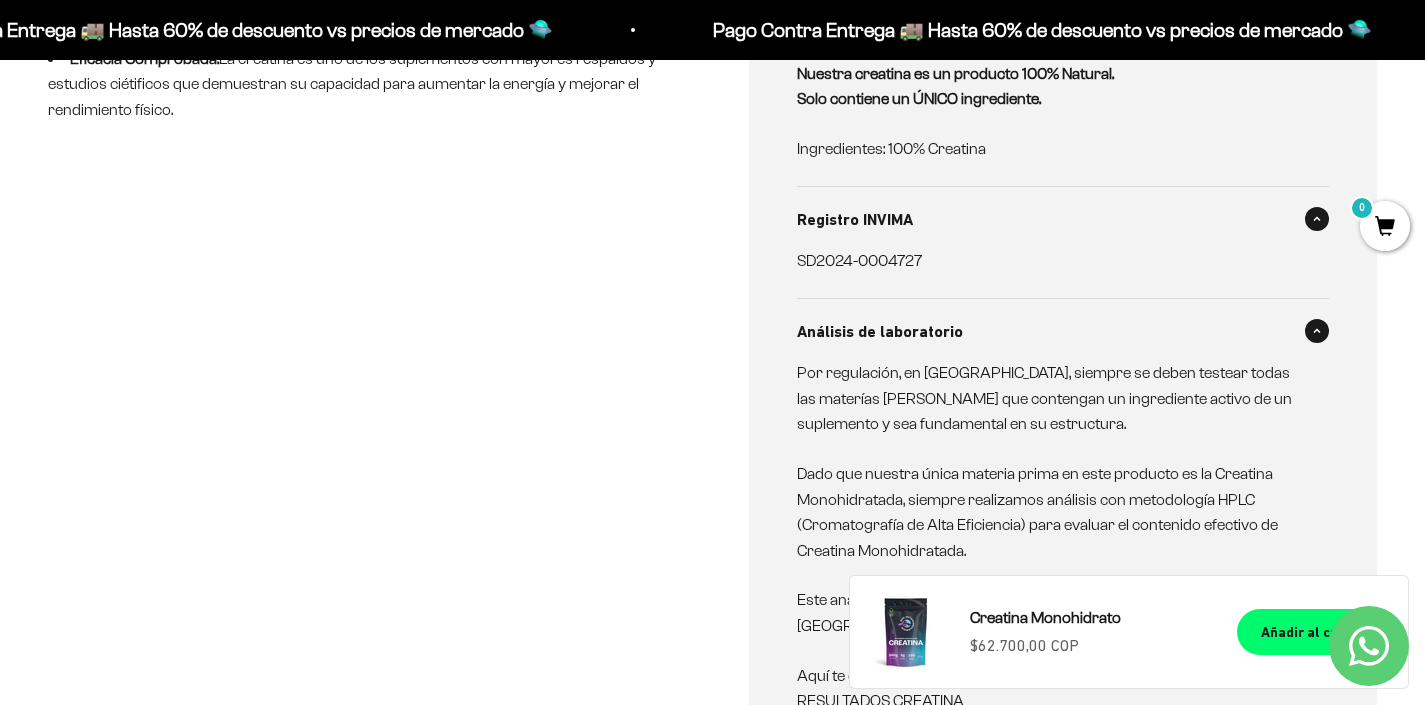 scroll, scrollTop: 1137, scrollLeft: 0, axis: vertical 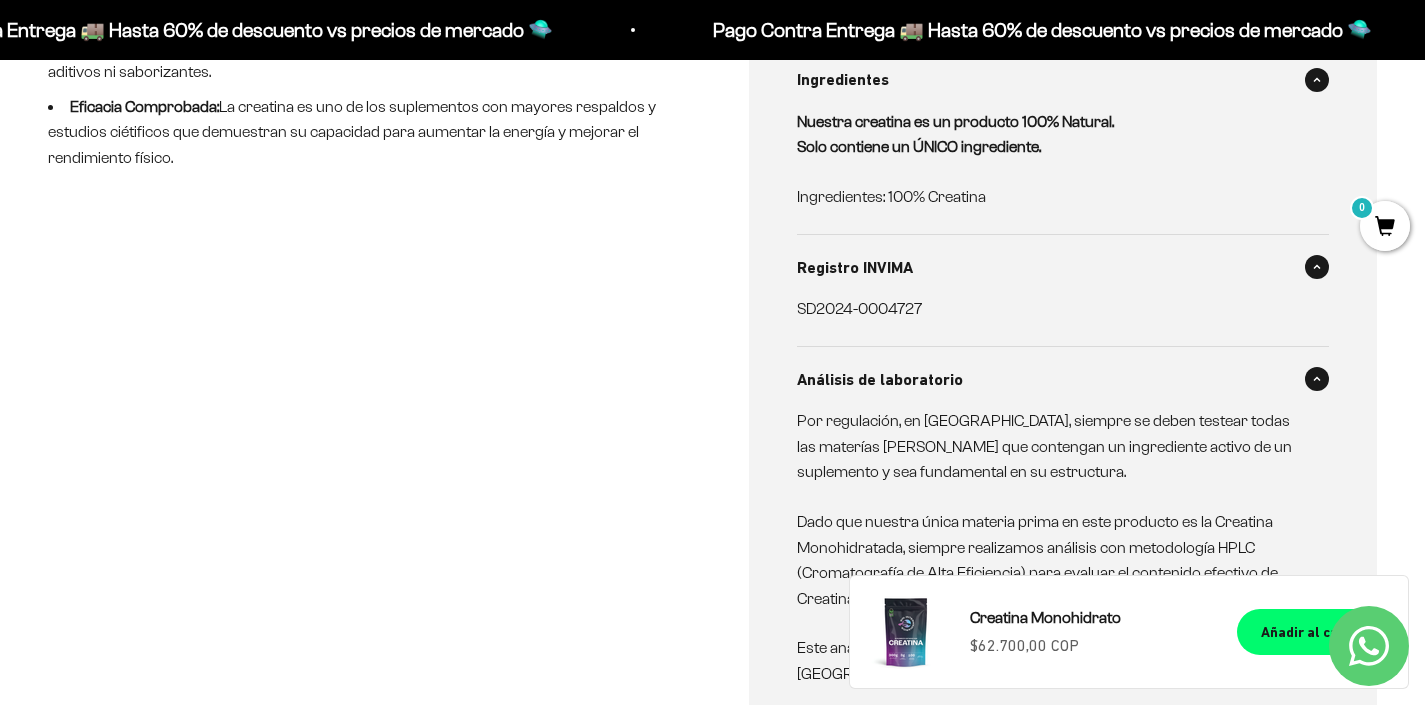 click on "SD2024-0004727" at bounding box center (1051, 309) 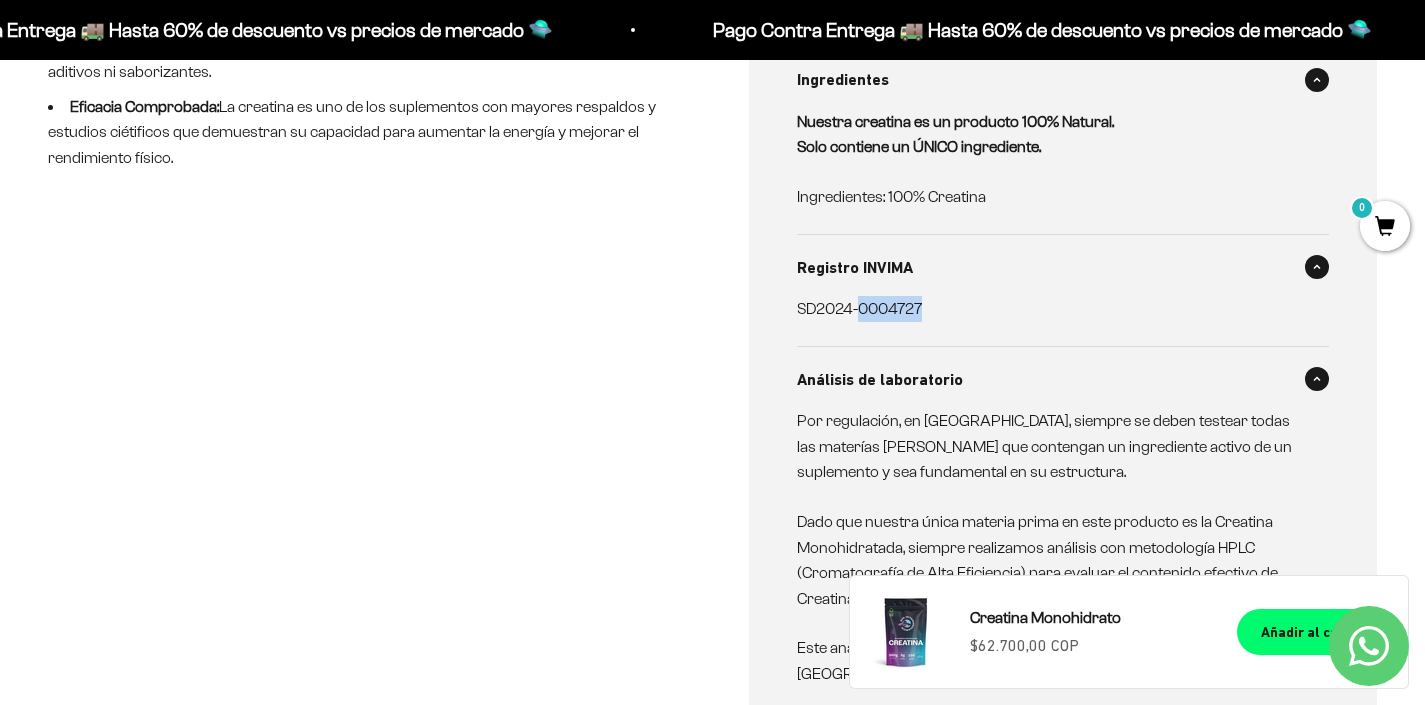 click on "SD2024-0004727" at bounding box center [1051, 309] 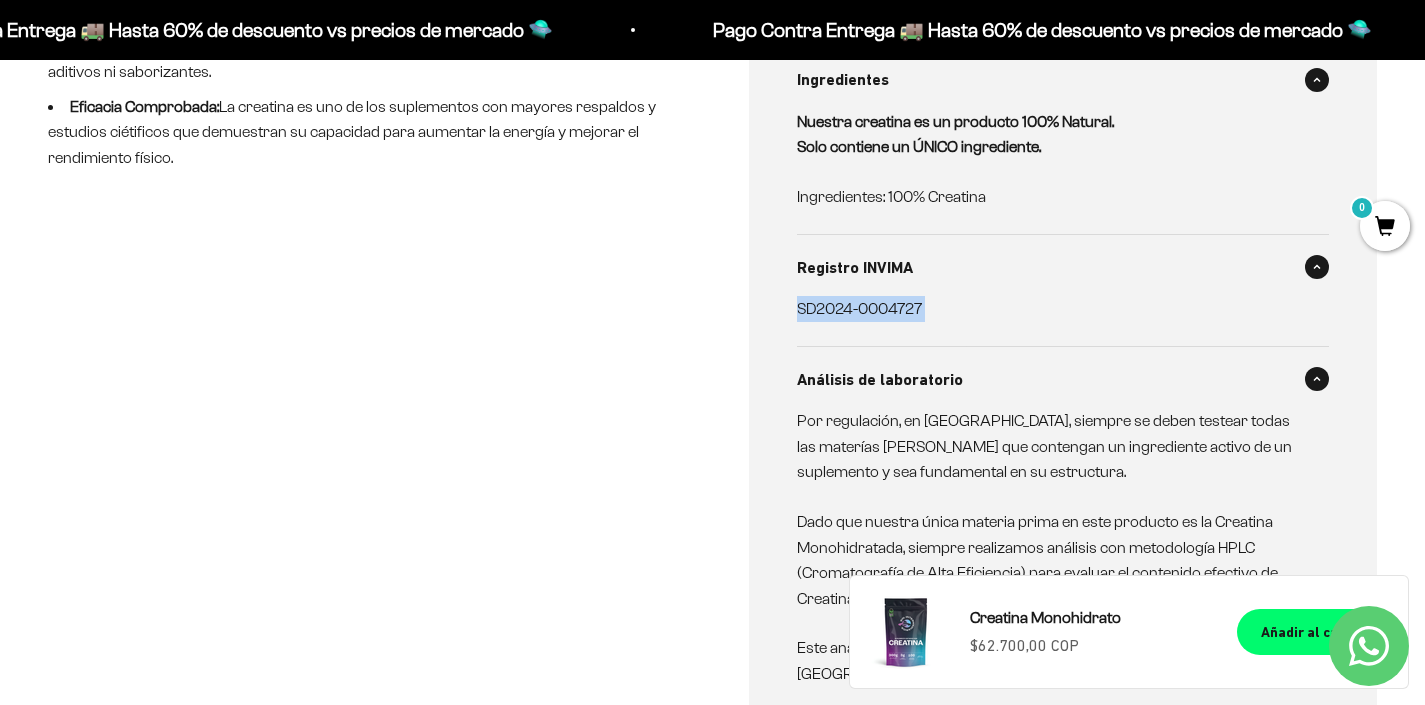click on "SD2024-0004727" at bounding box center [1051, 309] 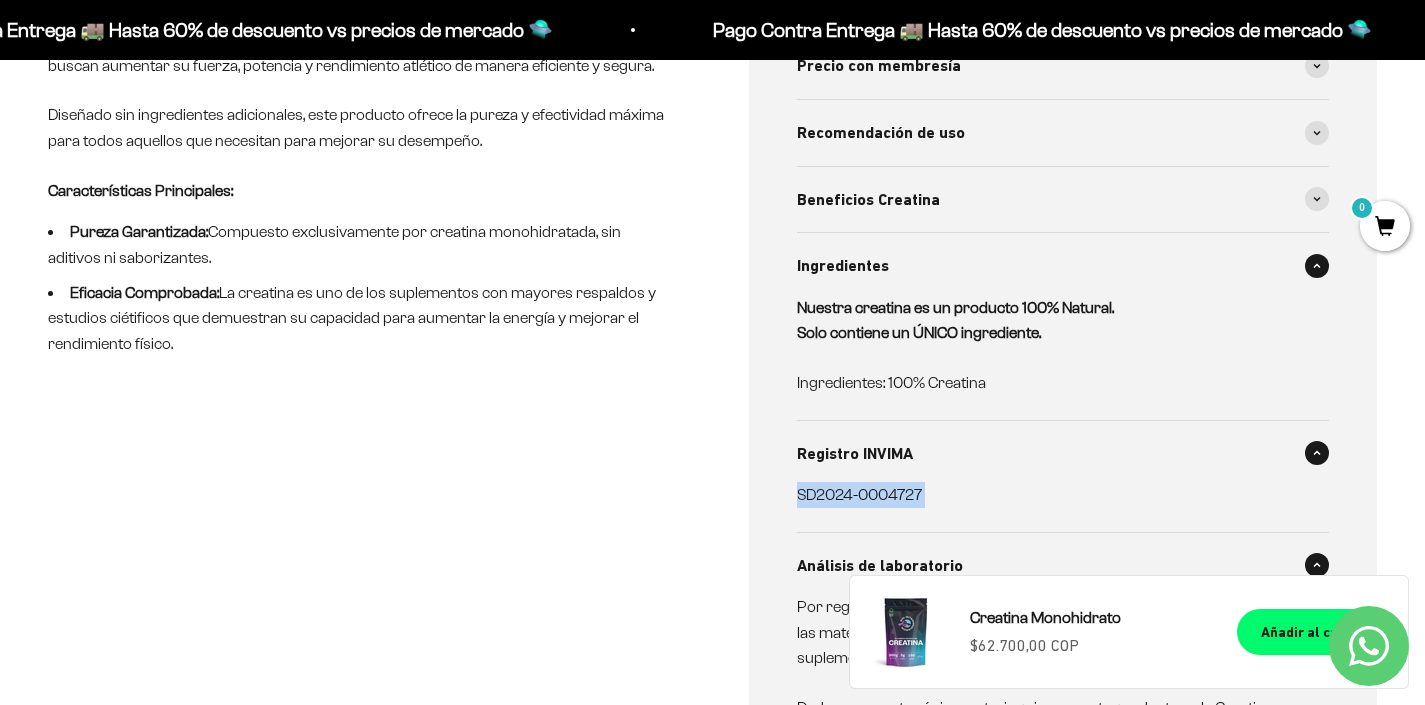 scroll, scrollTop: 829, scrollLeft: 0, axis: vertical 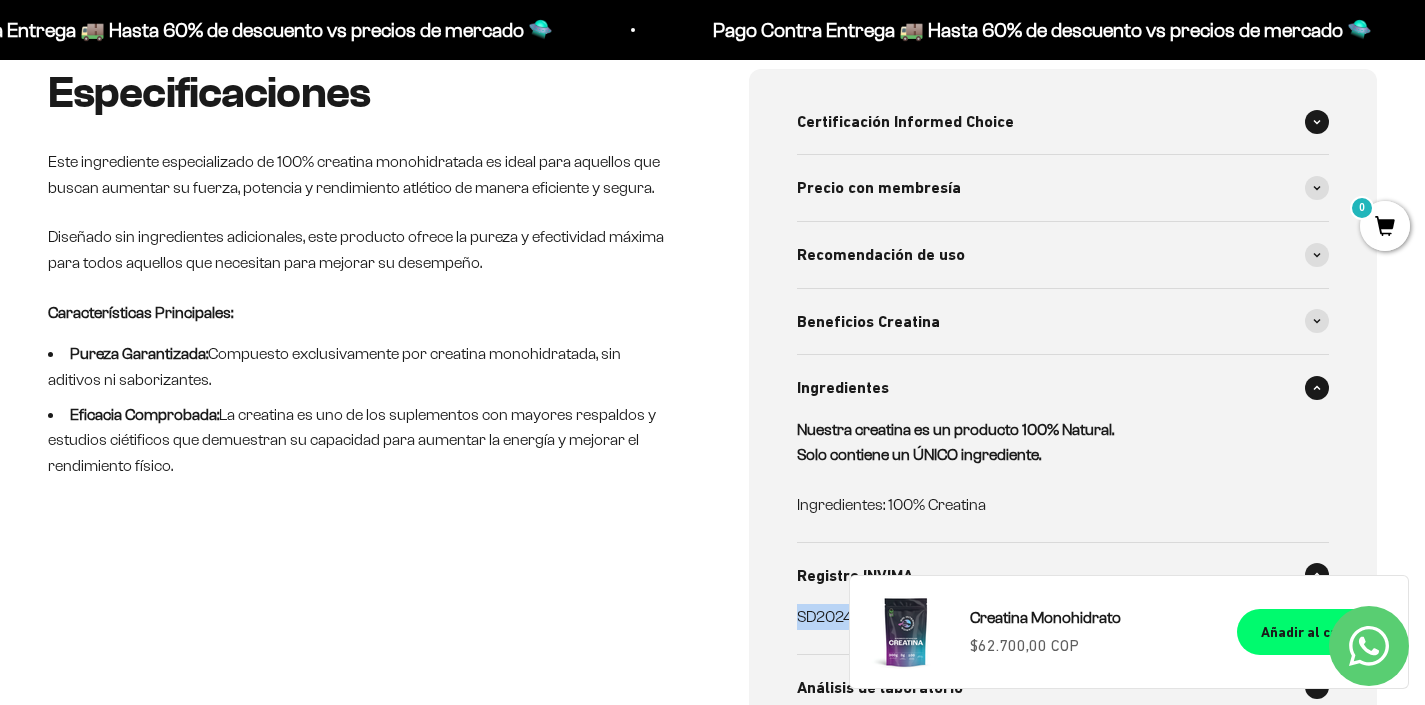 click on "Certificación Informed Choice" at bounding box center (1063, 122) 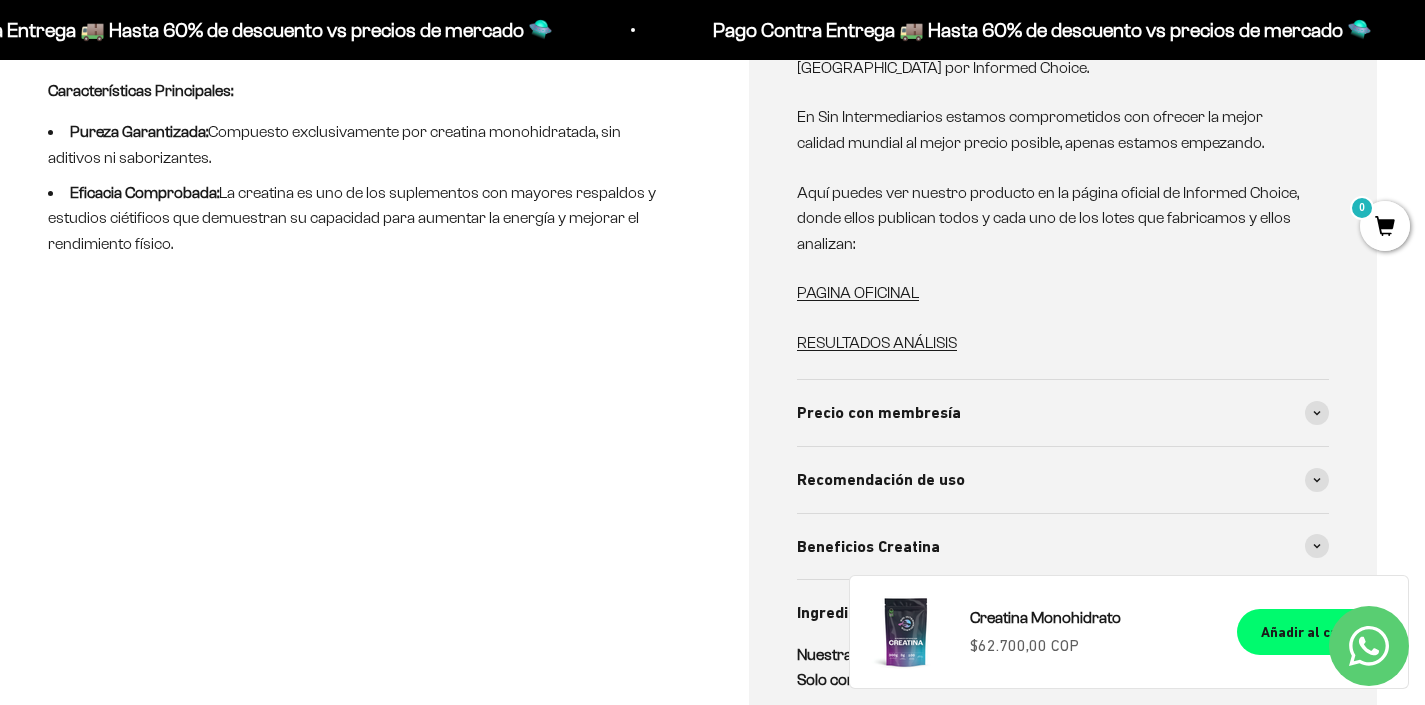 scroll, scrollTop: 1095, scrollLeft: 0, axis: vertical 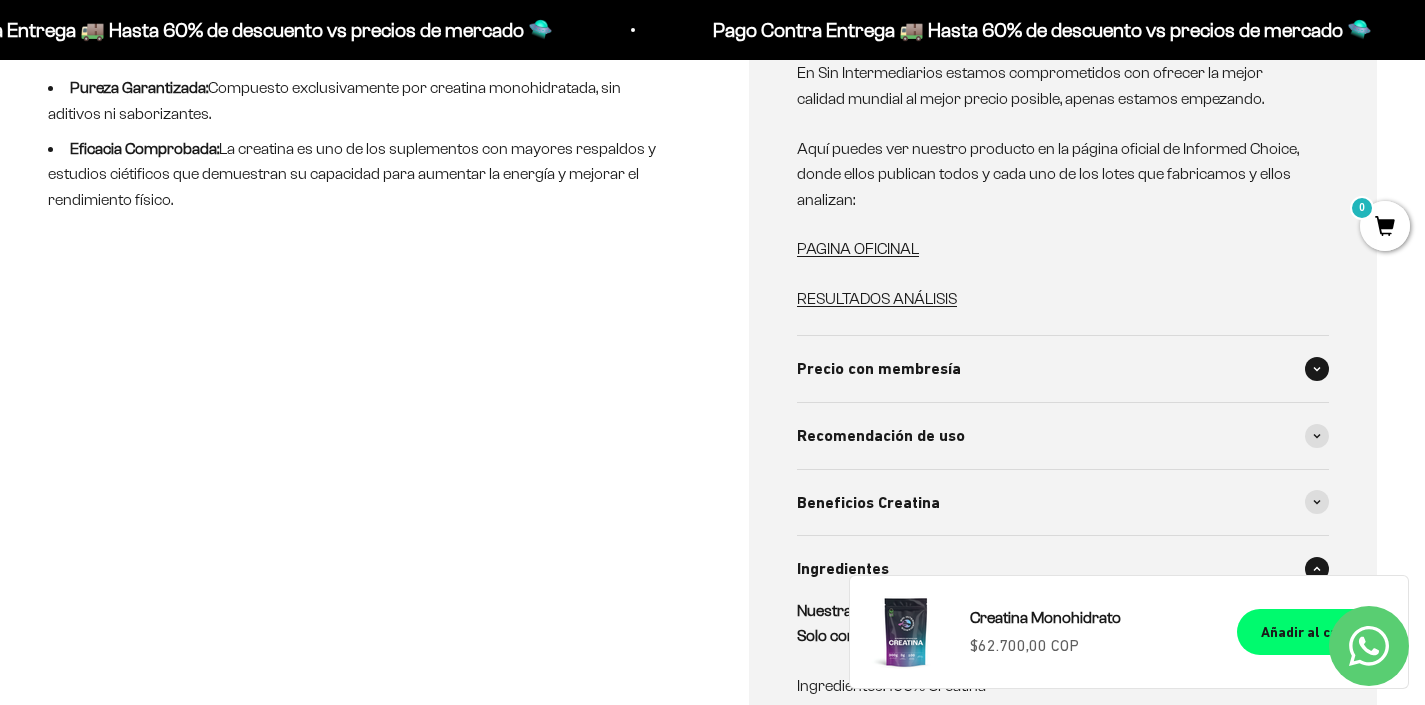 click on "Precio con membresía" at bounding box center [1063, 369] 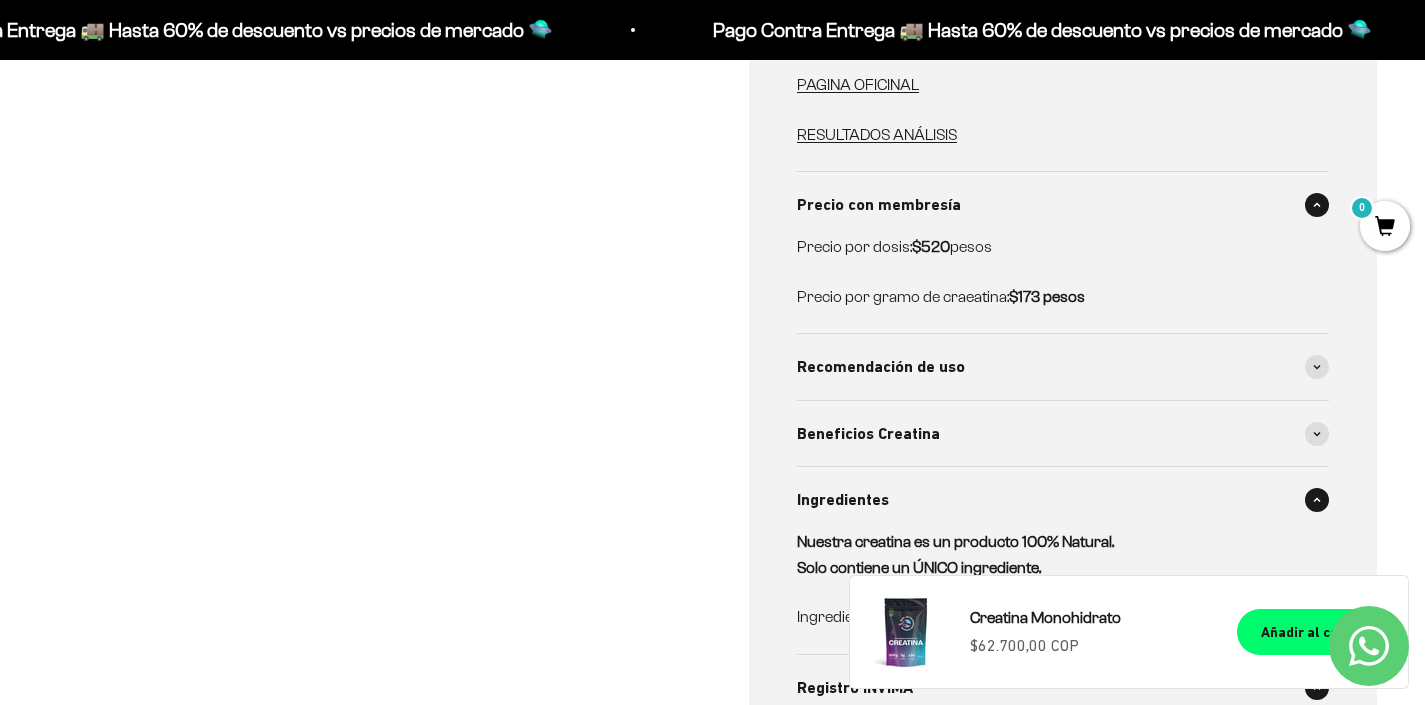 scroll, scrollTop: 1261, scrollLeft: 0, axis: vertical 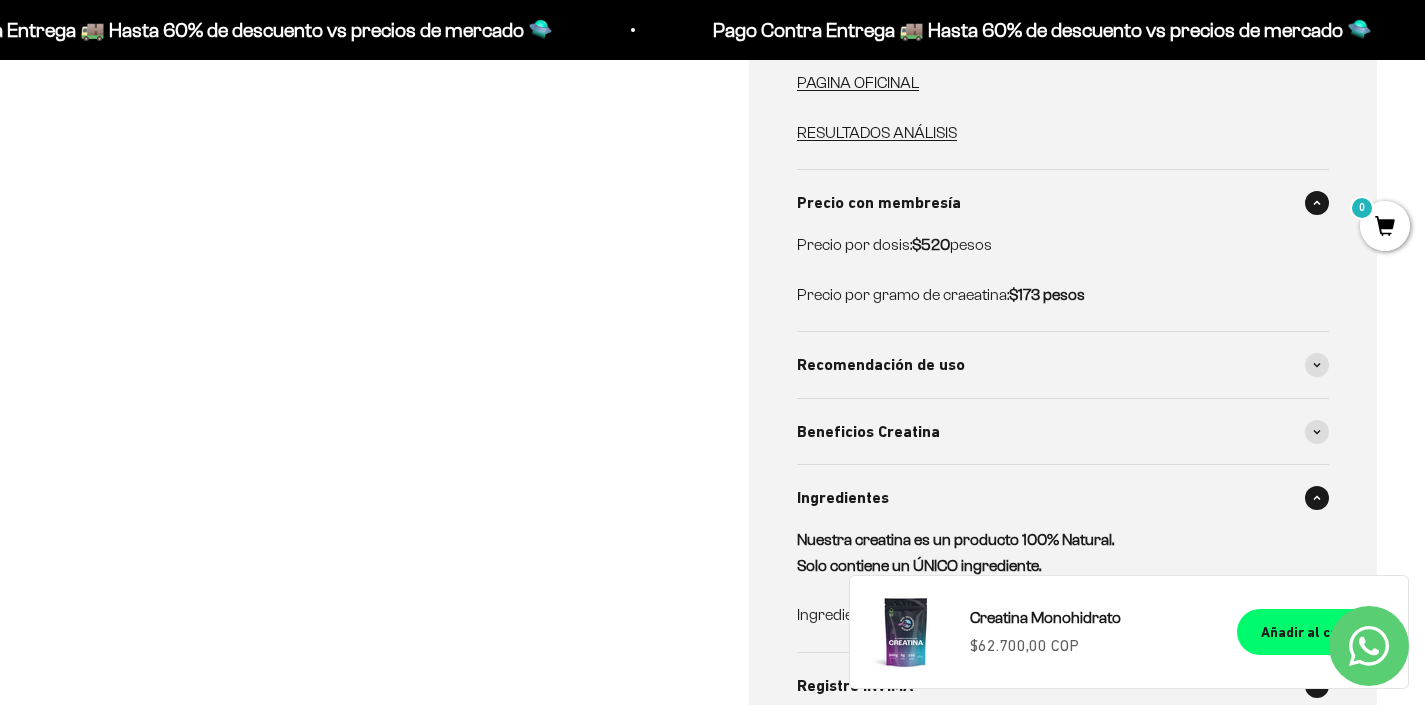 click on "Recomendación de uso" at bounding box center [1063, 365] 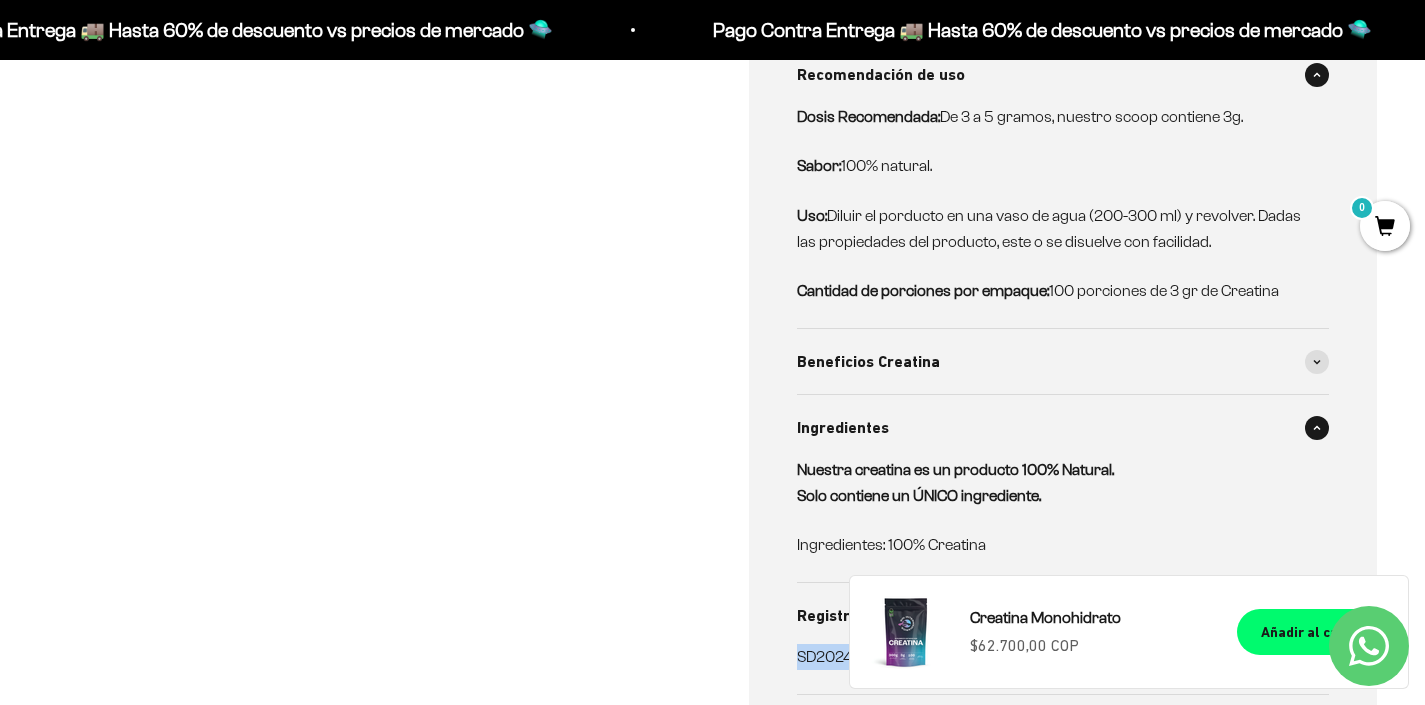 scroll, scrollTop: 1587, scrollLeft: 0, axis: vertical 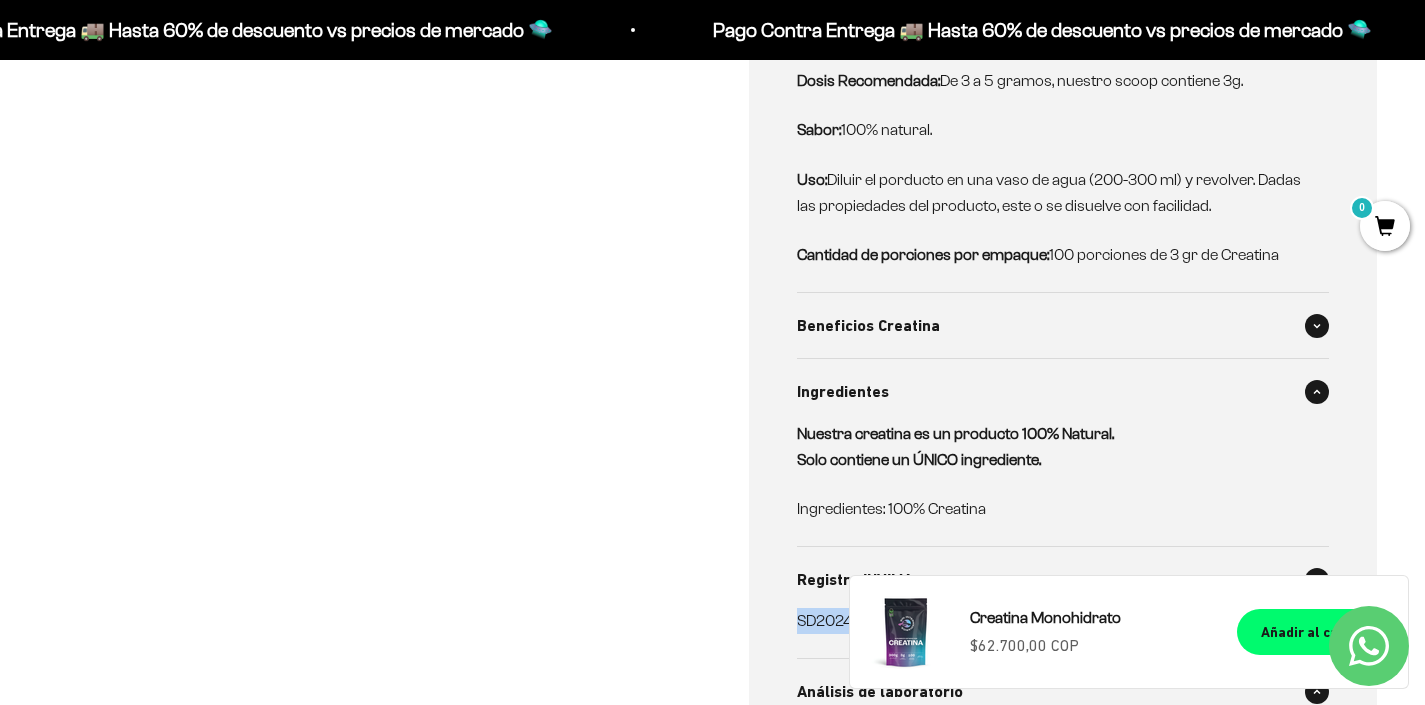 click on "Beneficios Creatina" at bounding box center (1063, 326) 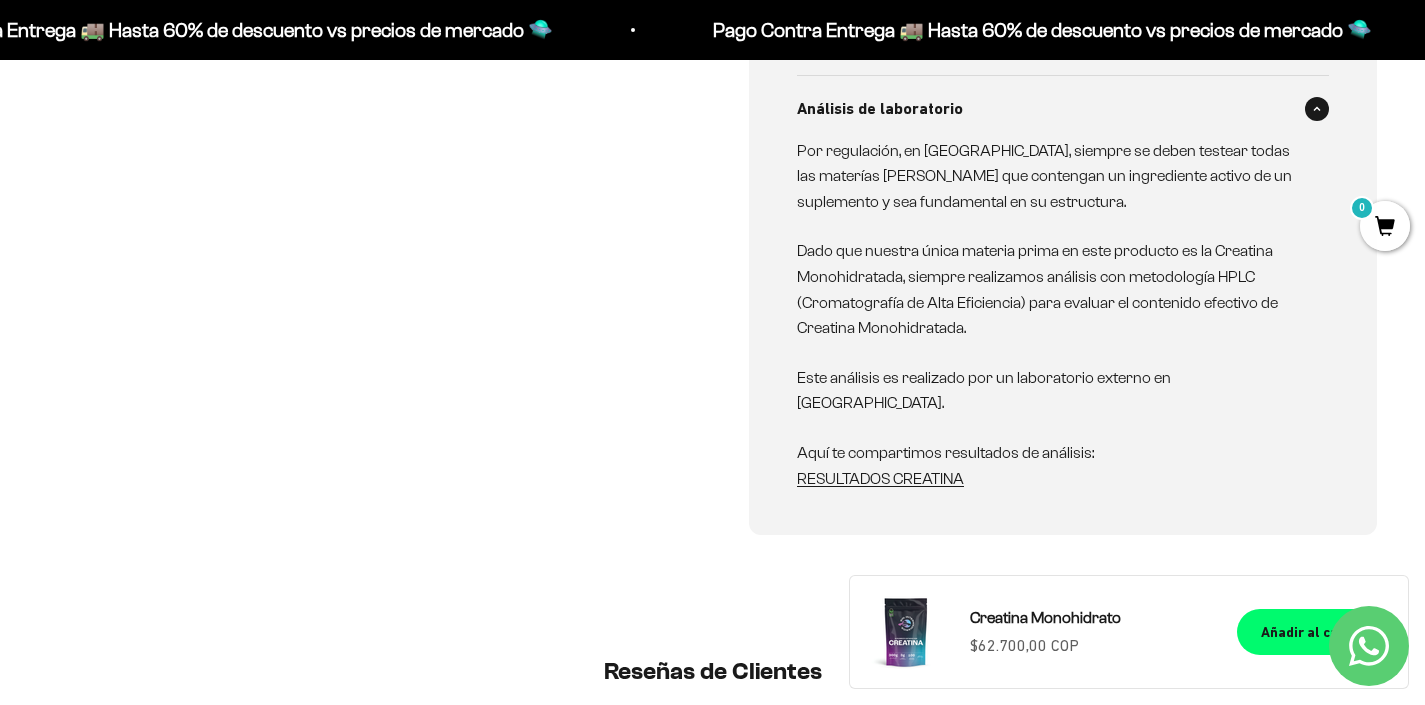 scroll, scrollTop: 2709, scrollLeft: 0, axis: vertical 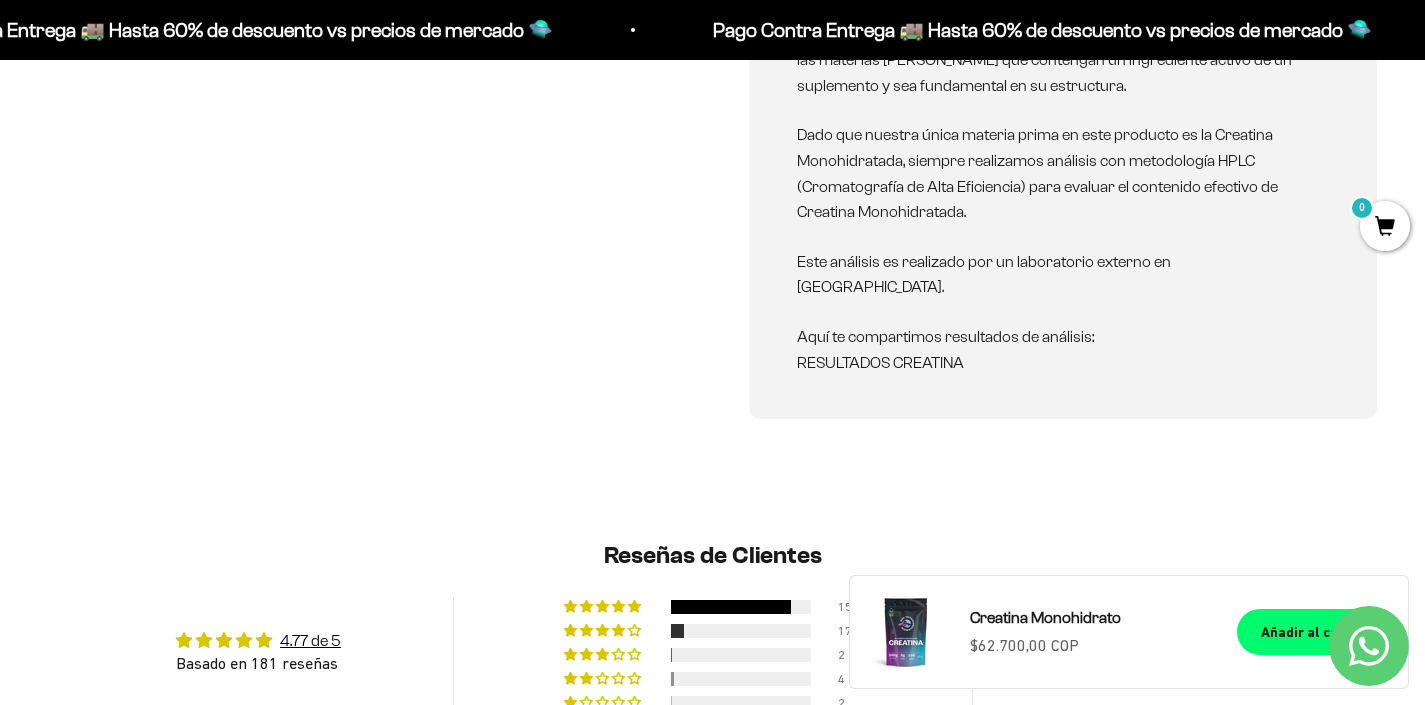 click on "RESULTADOS CREATINA" at bounding box center (880, 362) 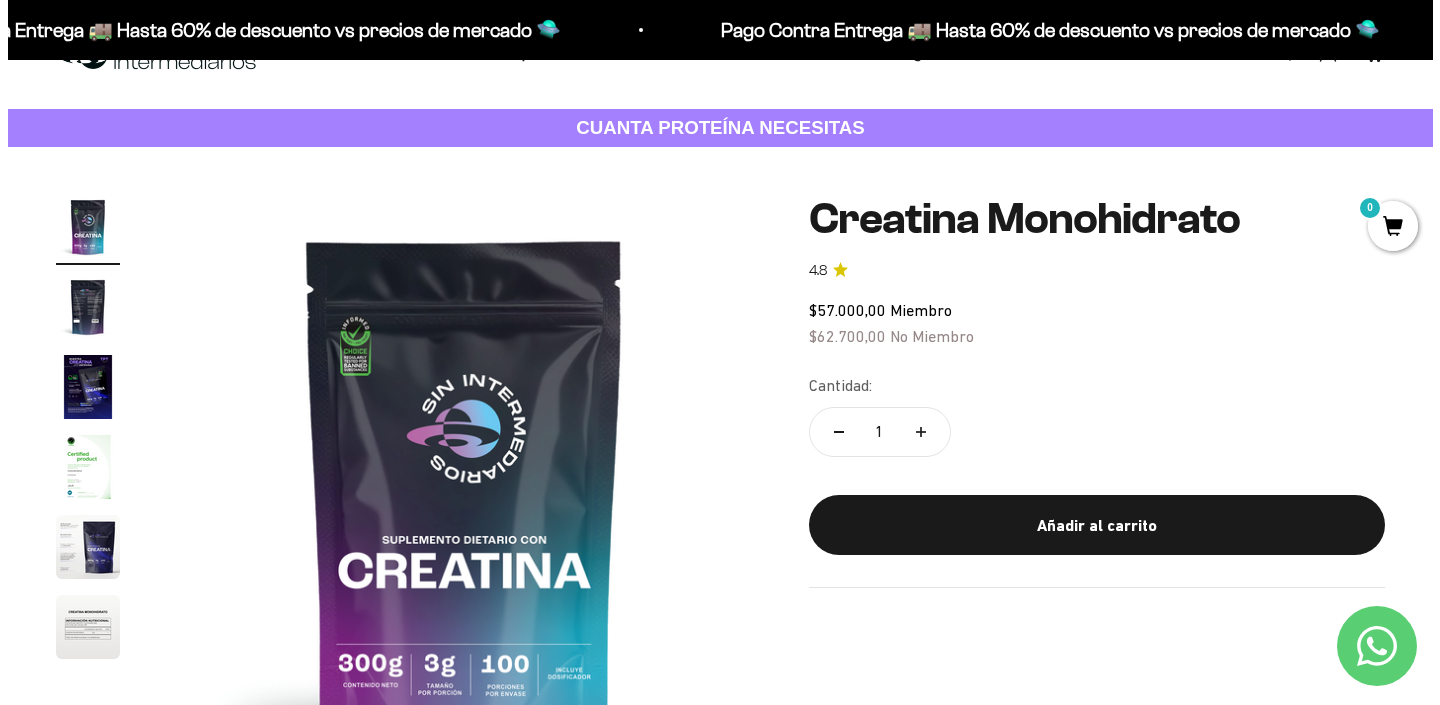scroll, scrollTop: 0, scrollLeft: 0, axis: both 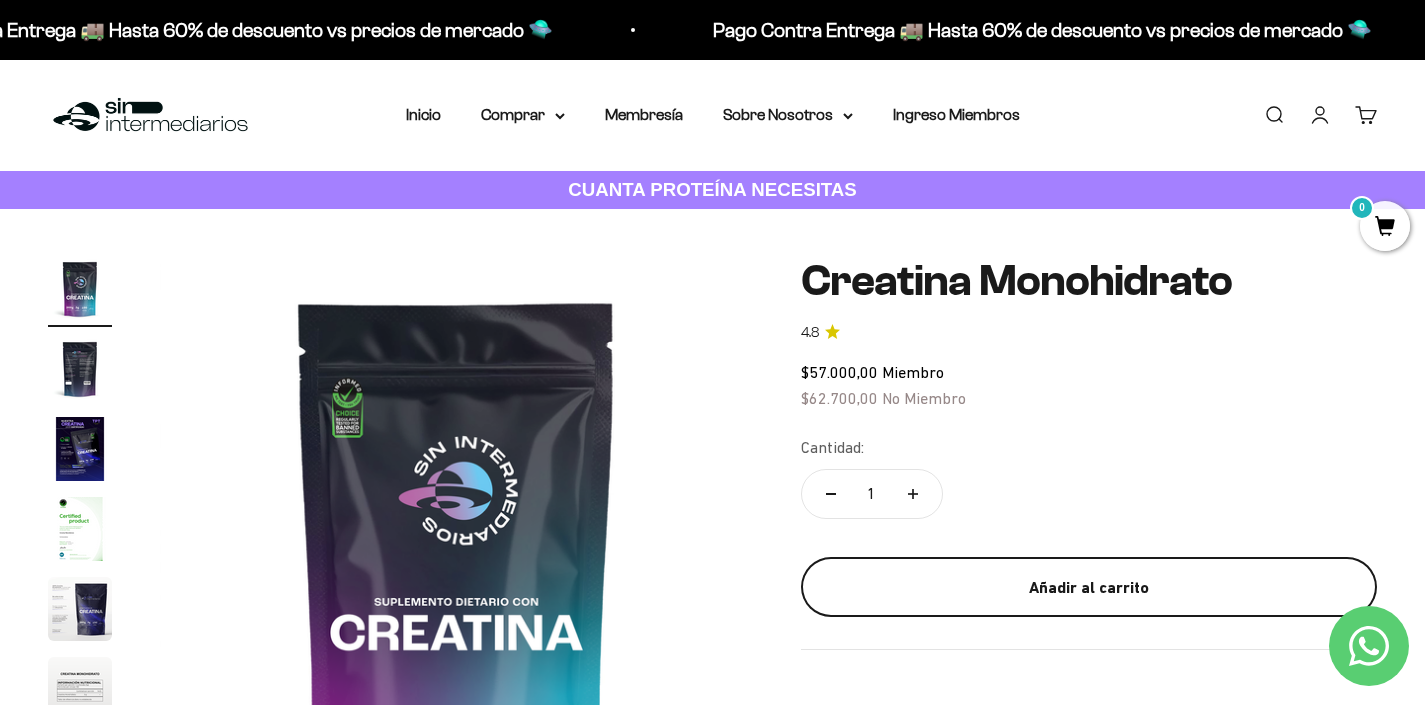 click on "Añadir al carrito" at bounding box center [1089, 587] 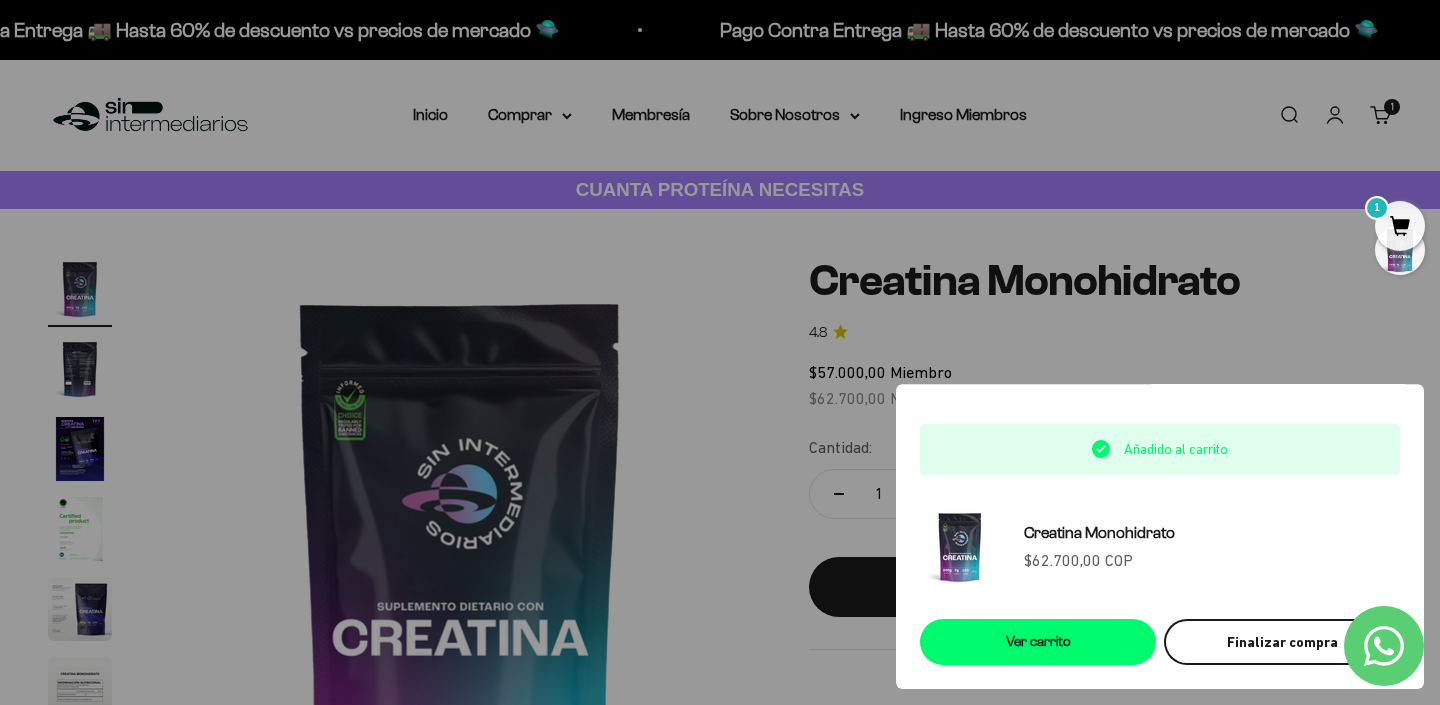 click on "Finalizar compra" at bounding box center (1282, 642) 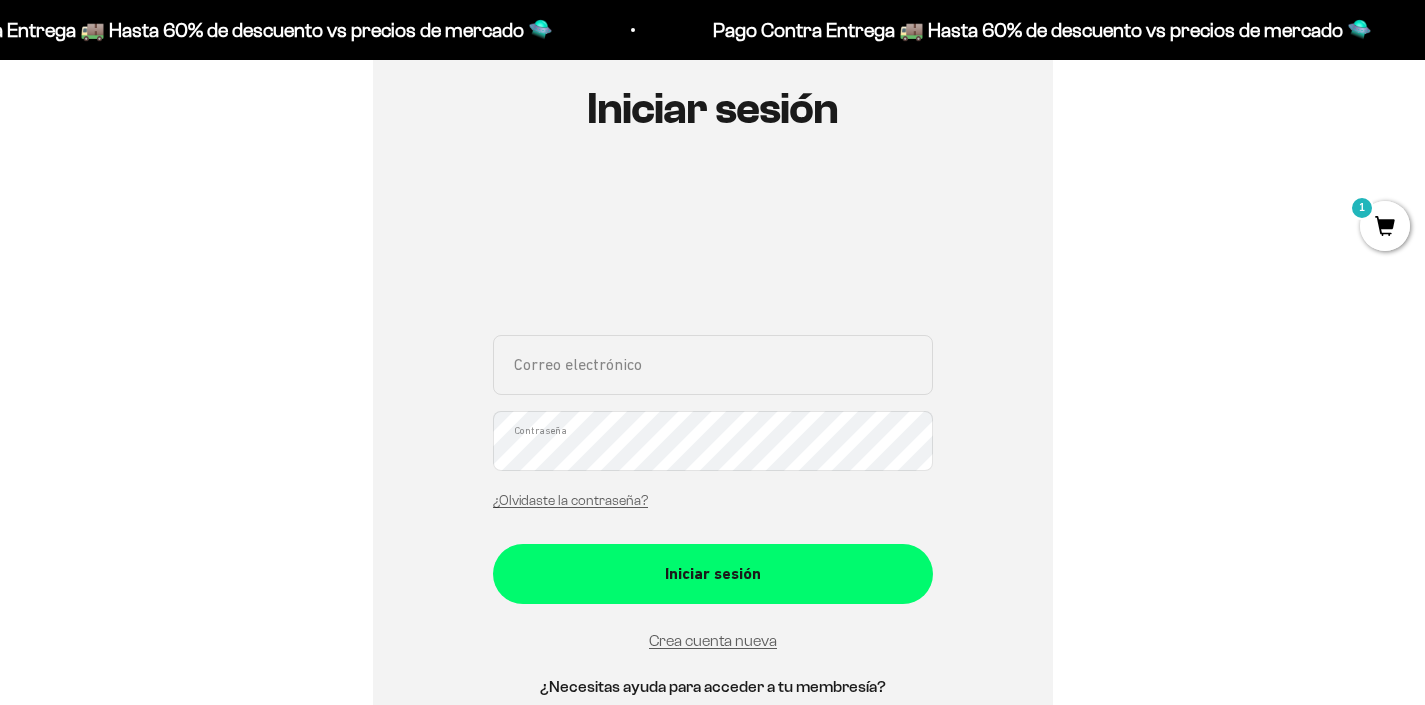 scroll, scrollTop: 279, scrollLeft: 0, axis: vertical 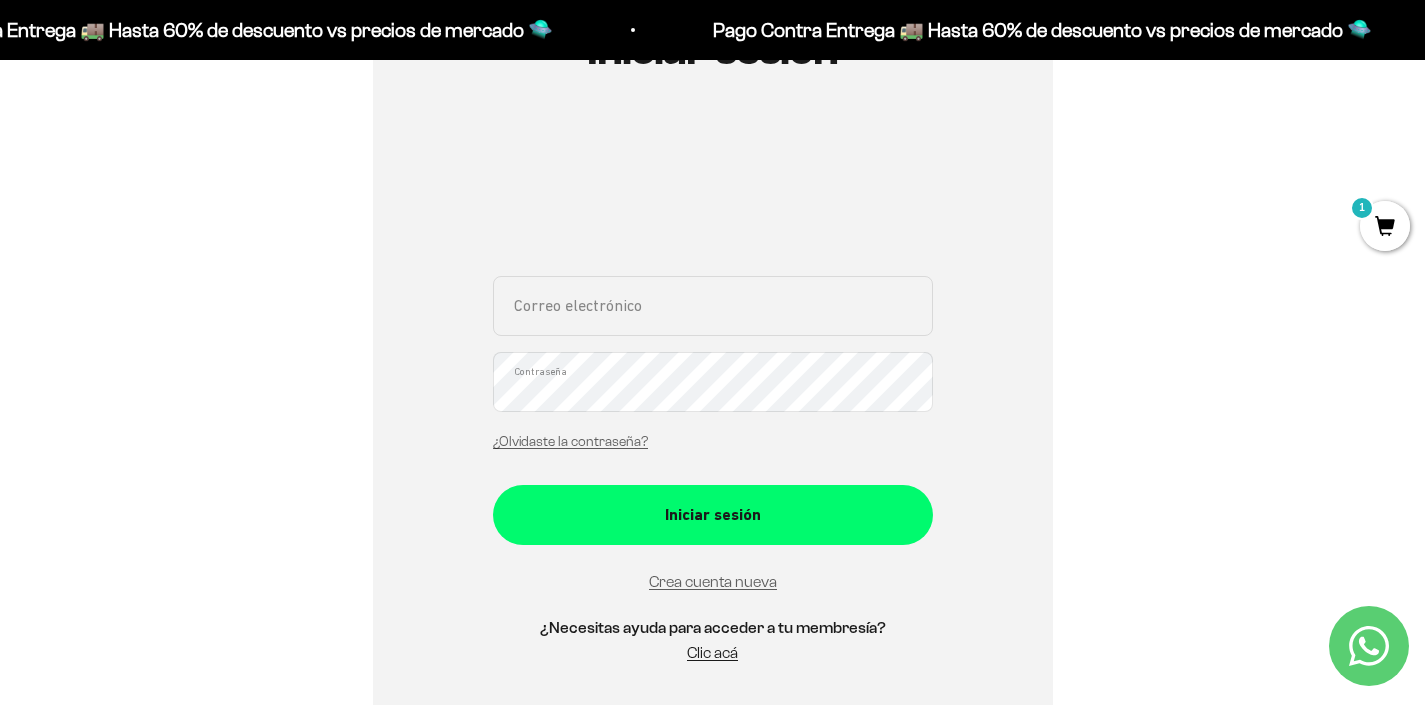 click on "Correo electrónico" at bounding box center (713, 306) 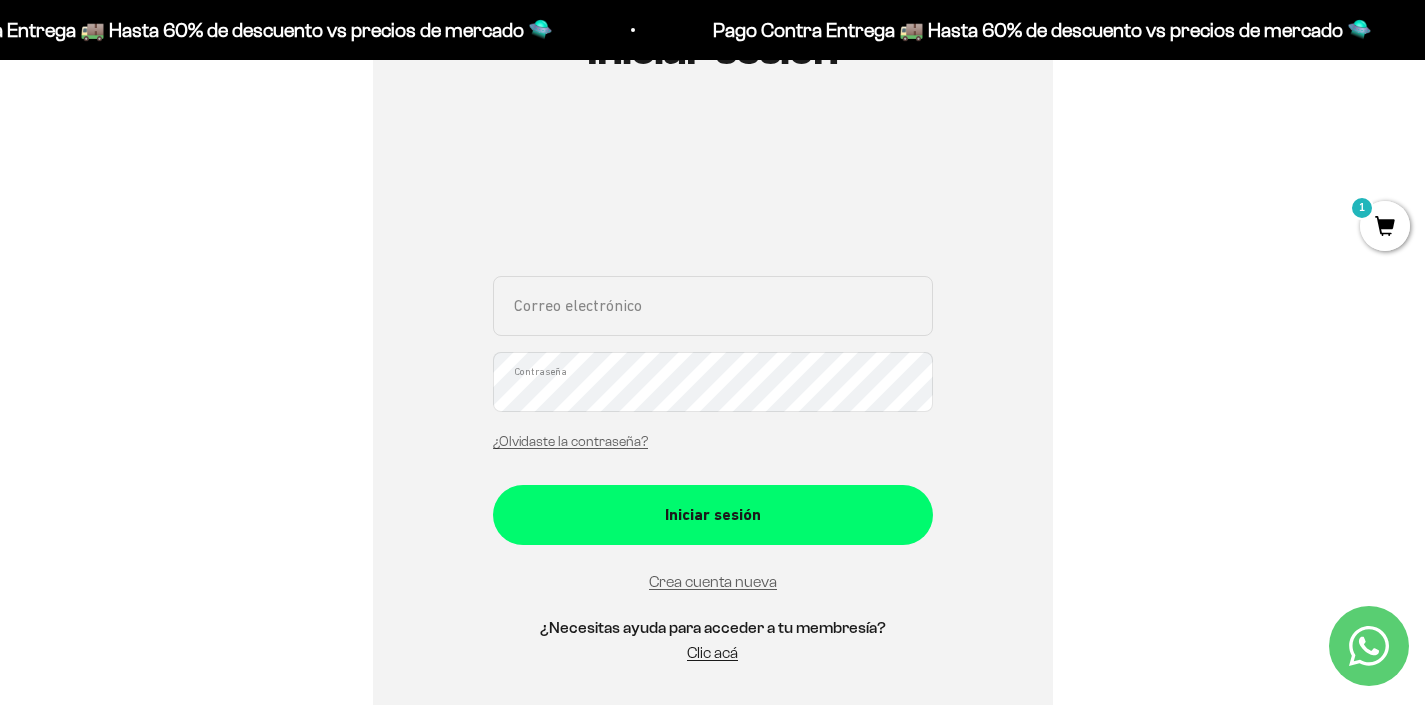 type on "[EMAIL_ADDRESS][DOMAIN_NAME]" 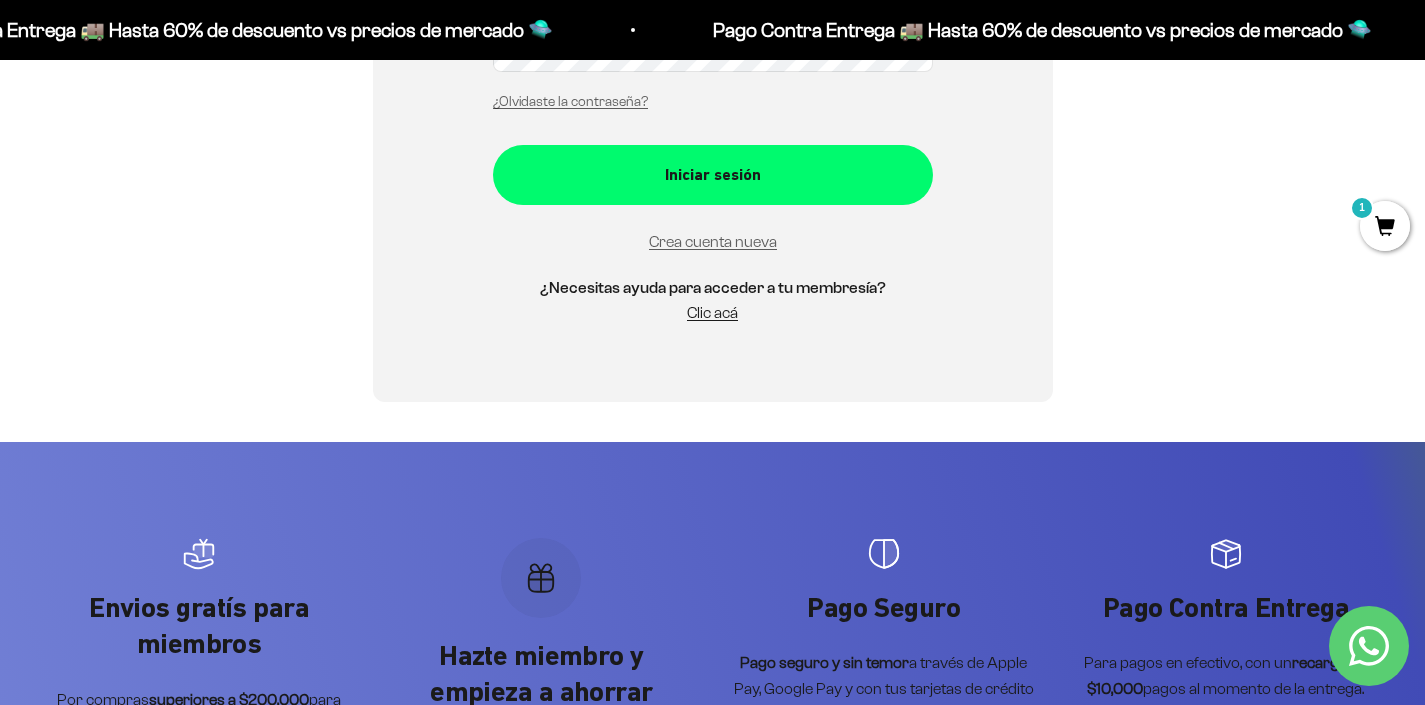 scroll, scrollTop: 533, scrollLeft: 0, axis: vertical 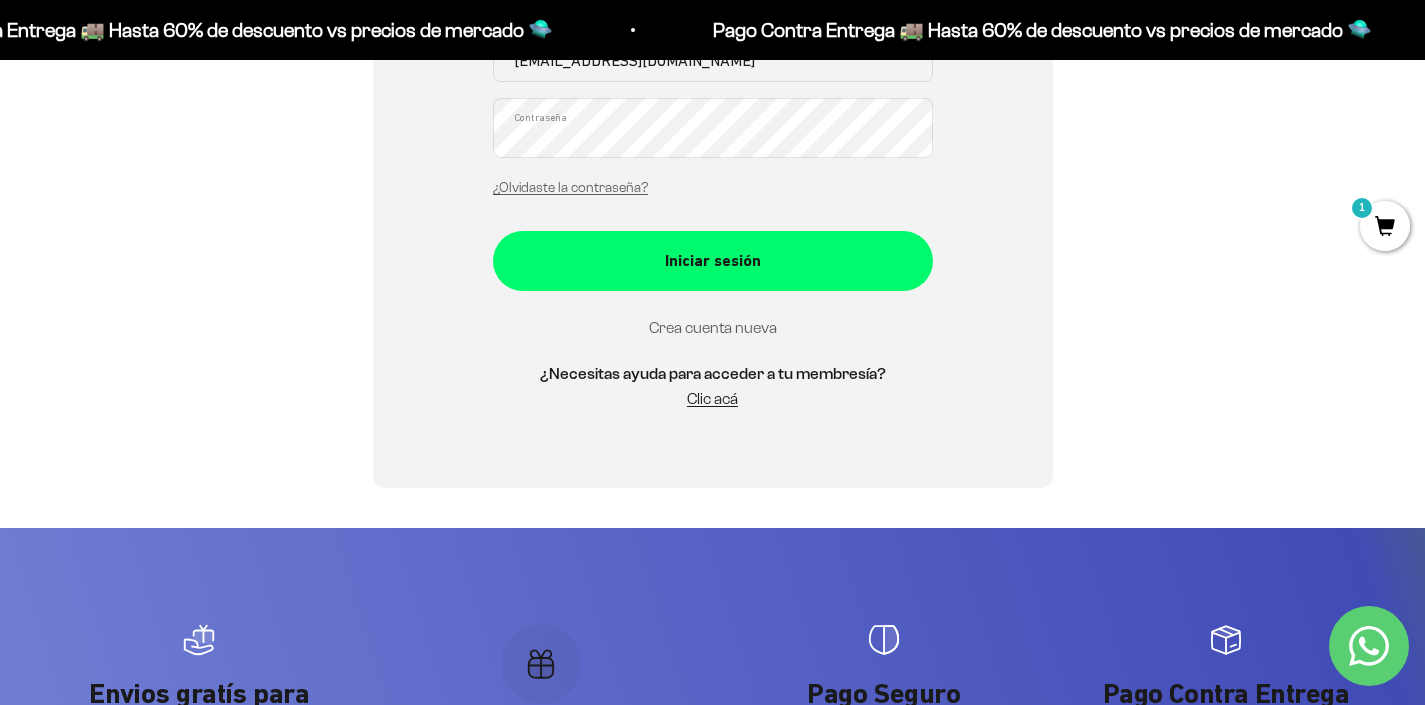 click on "Crea cuenta nueva" at bounding box center (713, 327) 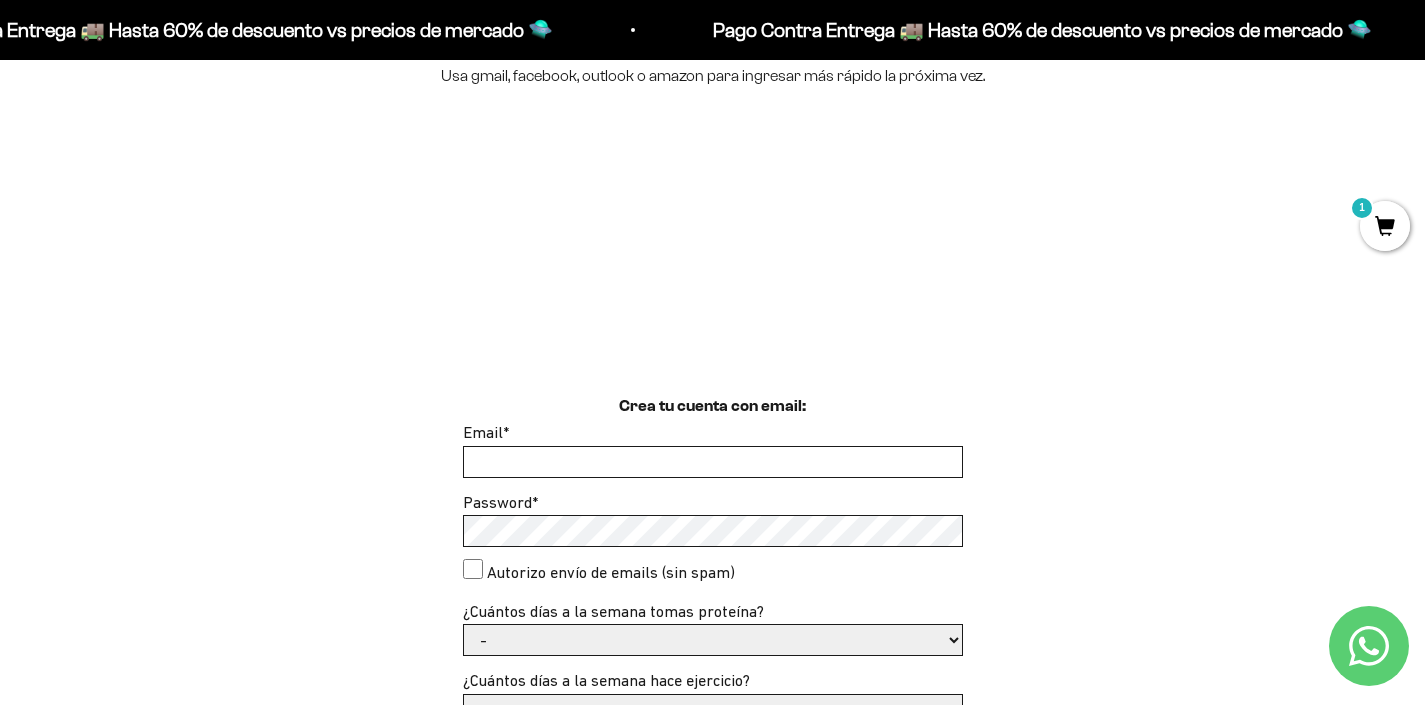 scroll, scrollTop: 518, scrollLeft: 0, axis: vertical 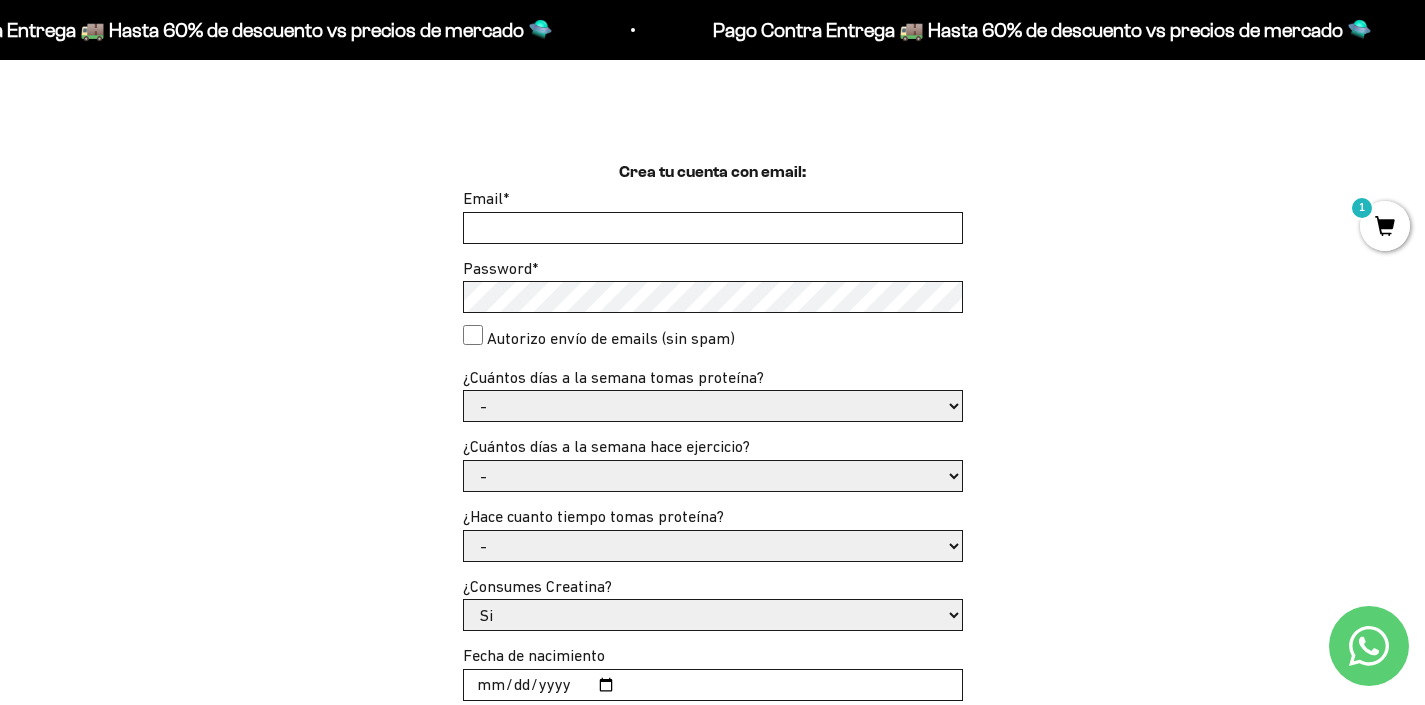 click on "Email
*" at bounding box center [713, 228] 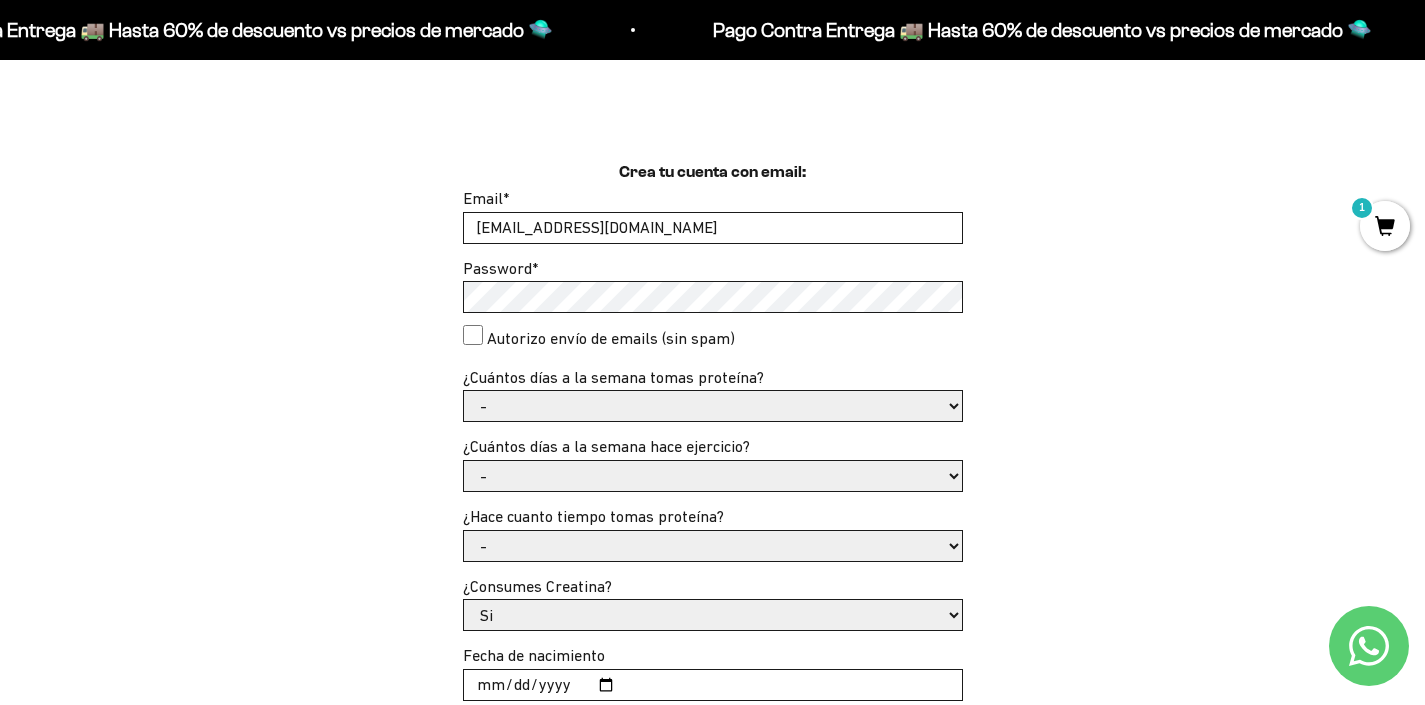 click on "Password
*" at bounding box center [713, 285] 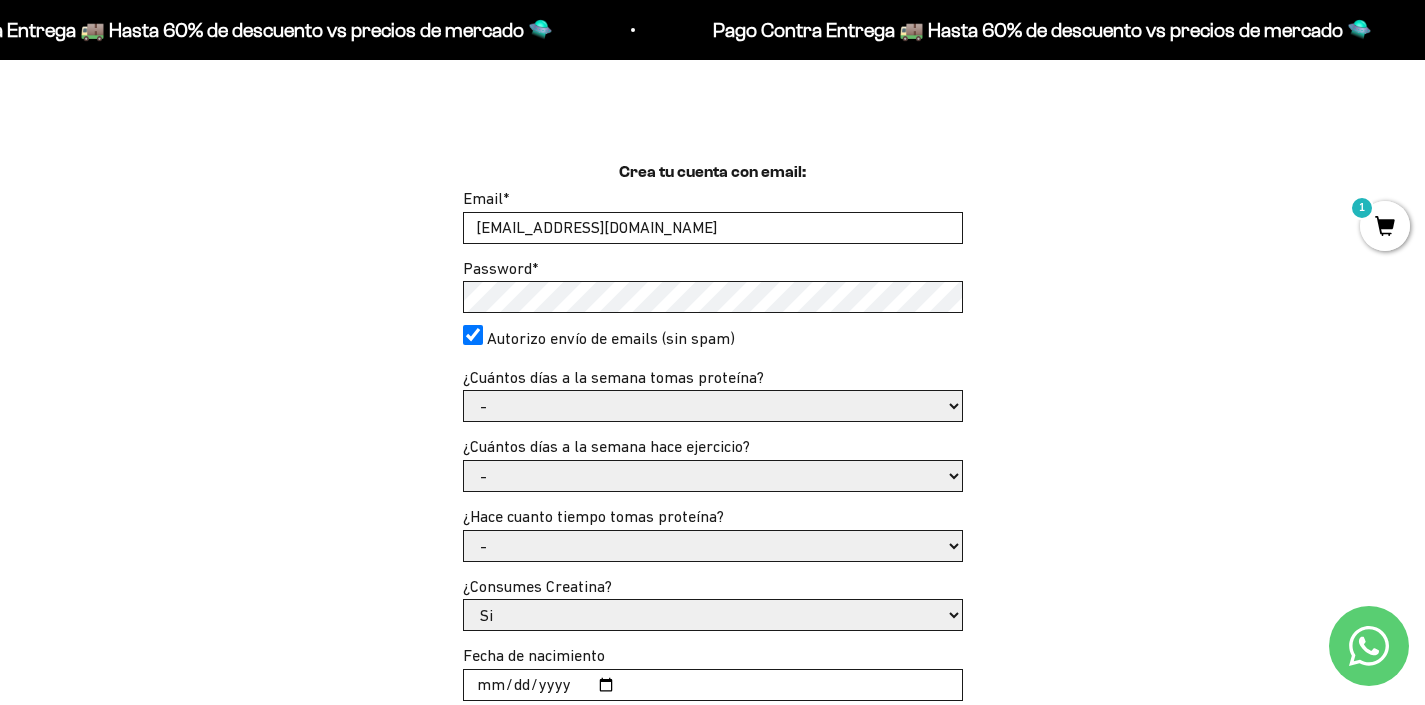 click on "Autorizo envío de emails (sin spam)" at bounding box center [611, 339] 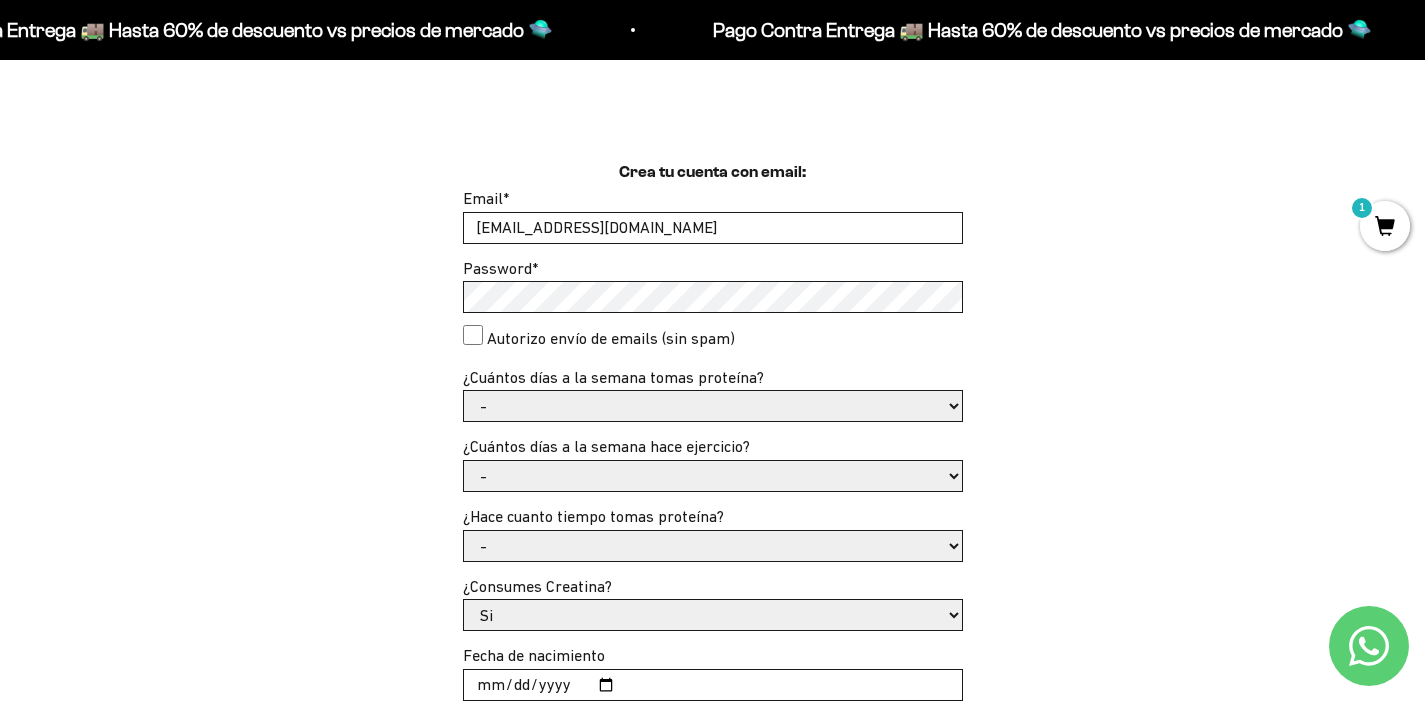 click on "-
1 o 2
3 a 5
6 o 7" at bounding box center [713, 406] 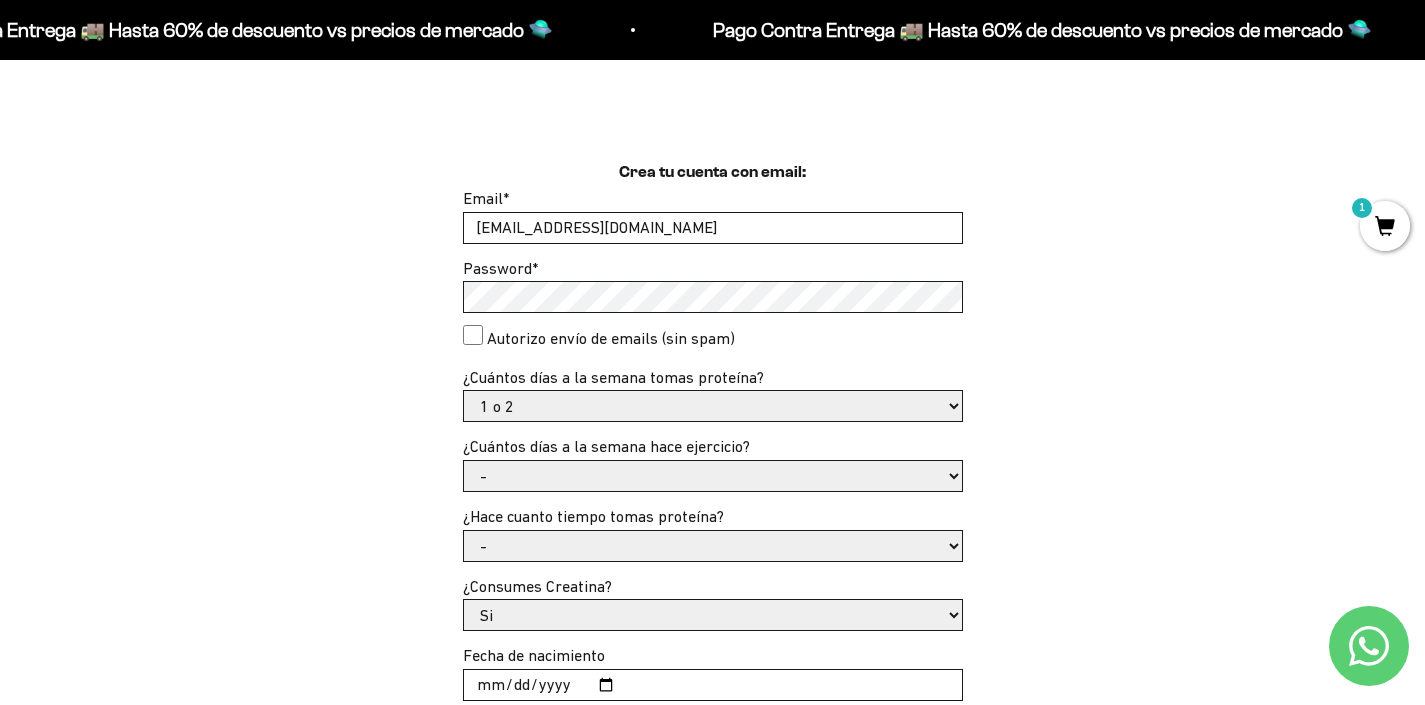 click on "-
No hago
1 a 2 días
3 a 5 días
6 o 7 días" at bounding box center [713, 476] 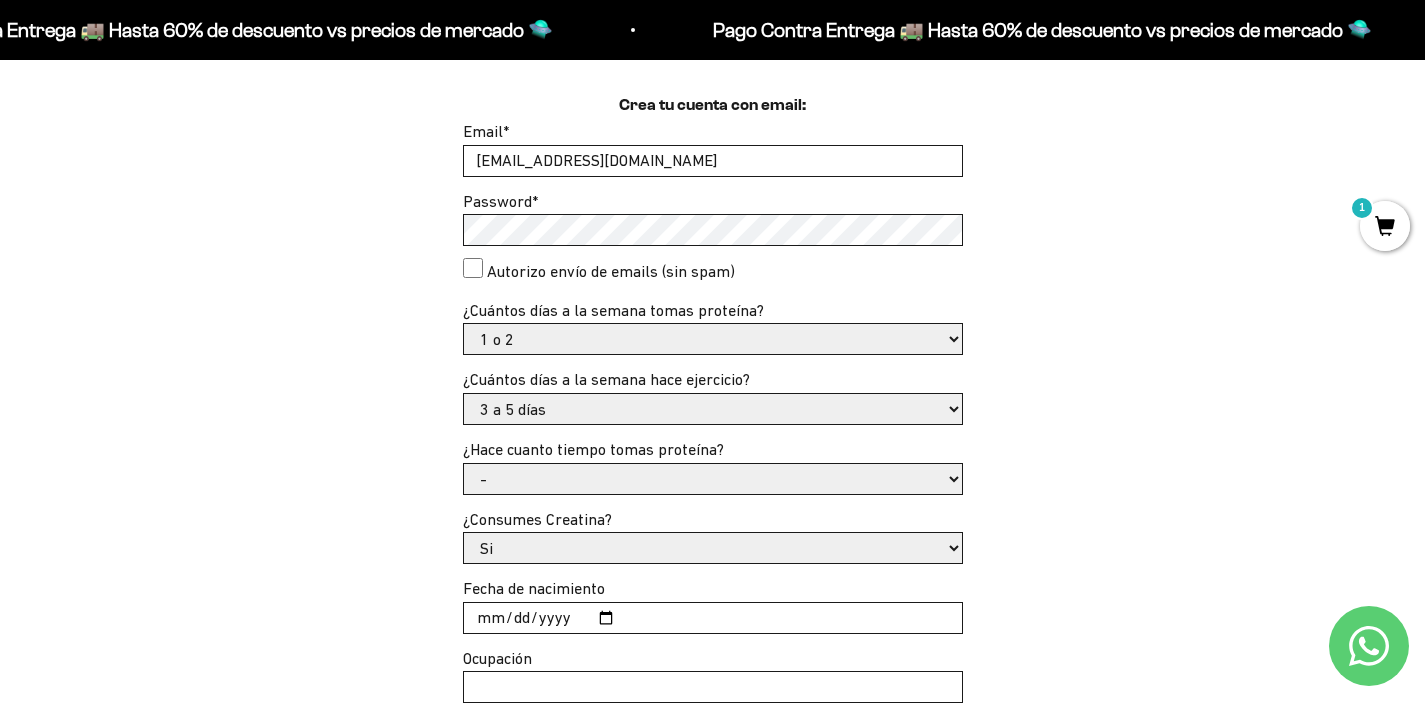scroll, scrollTop: 602, scrollLeft: 0, axis: vertical 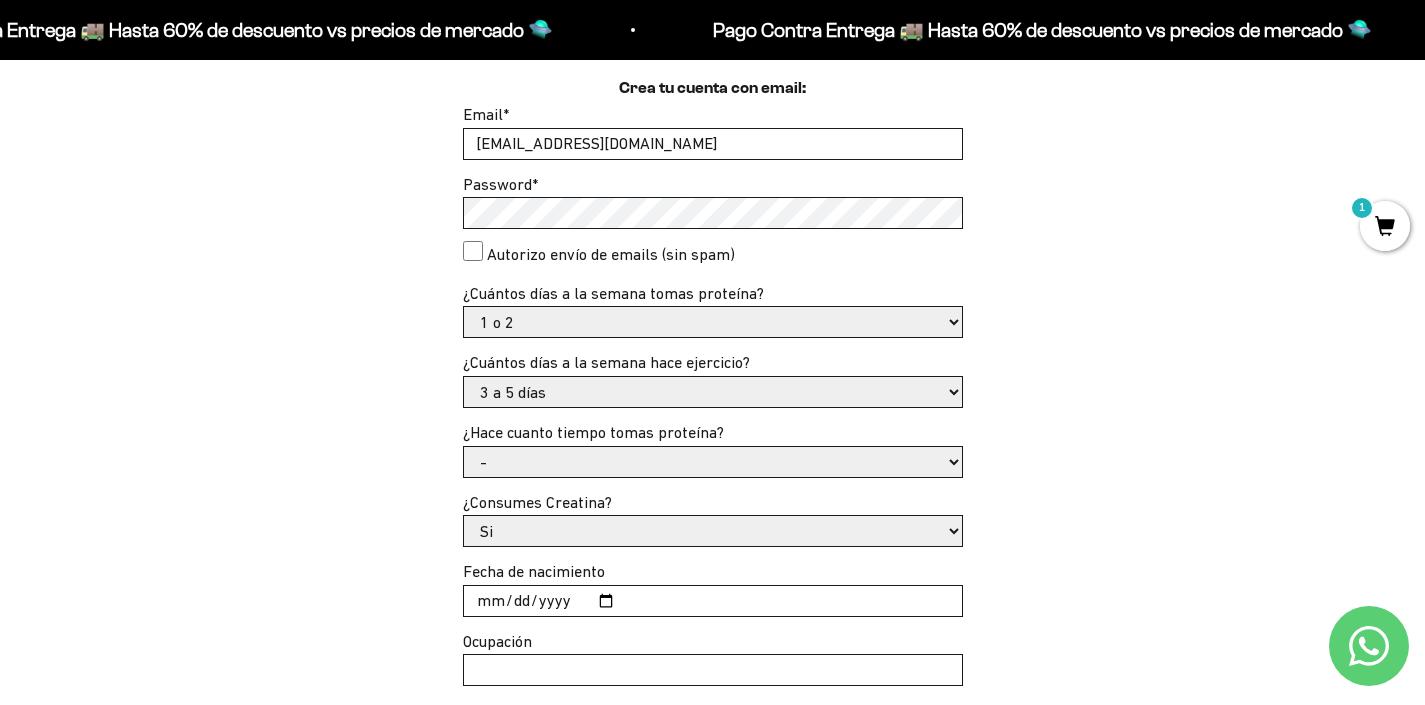 click on "-
Apenas estoy empezando
Menos de 6 meses
Hace más de 6 meses
Hace más de un año" at bounding box center [713, 462] 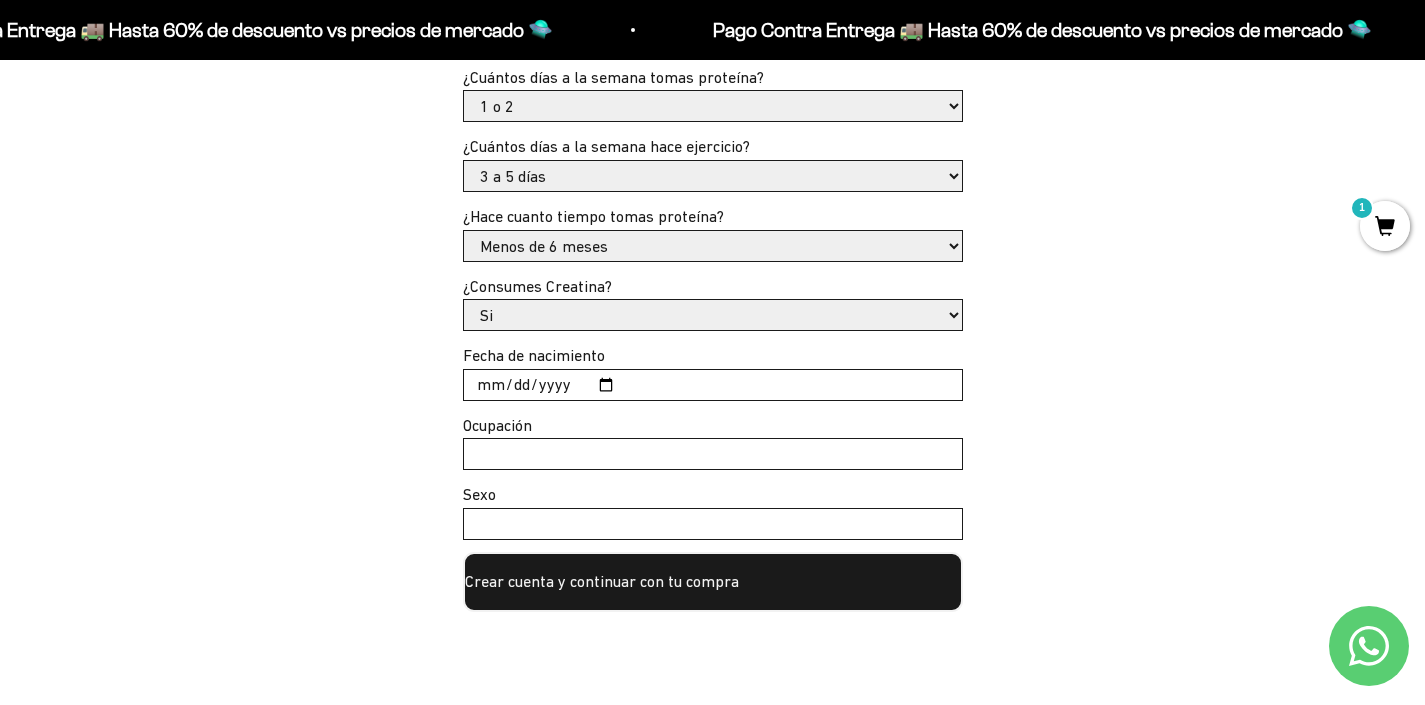 scroll, scrollTop: 849, scrollLeft: 0, axis: vertical 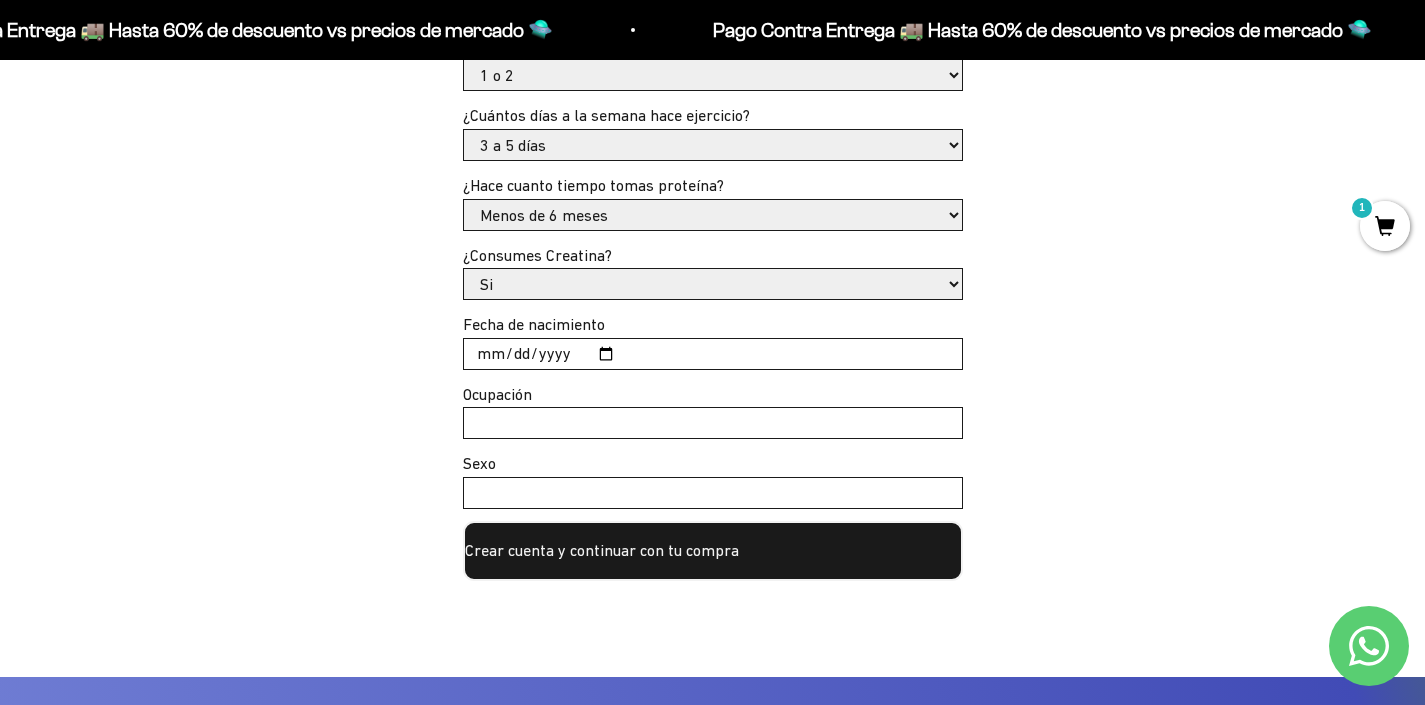 click on "Si
No" at bounding box center (713, 284) 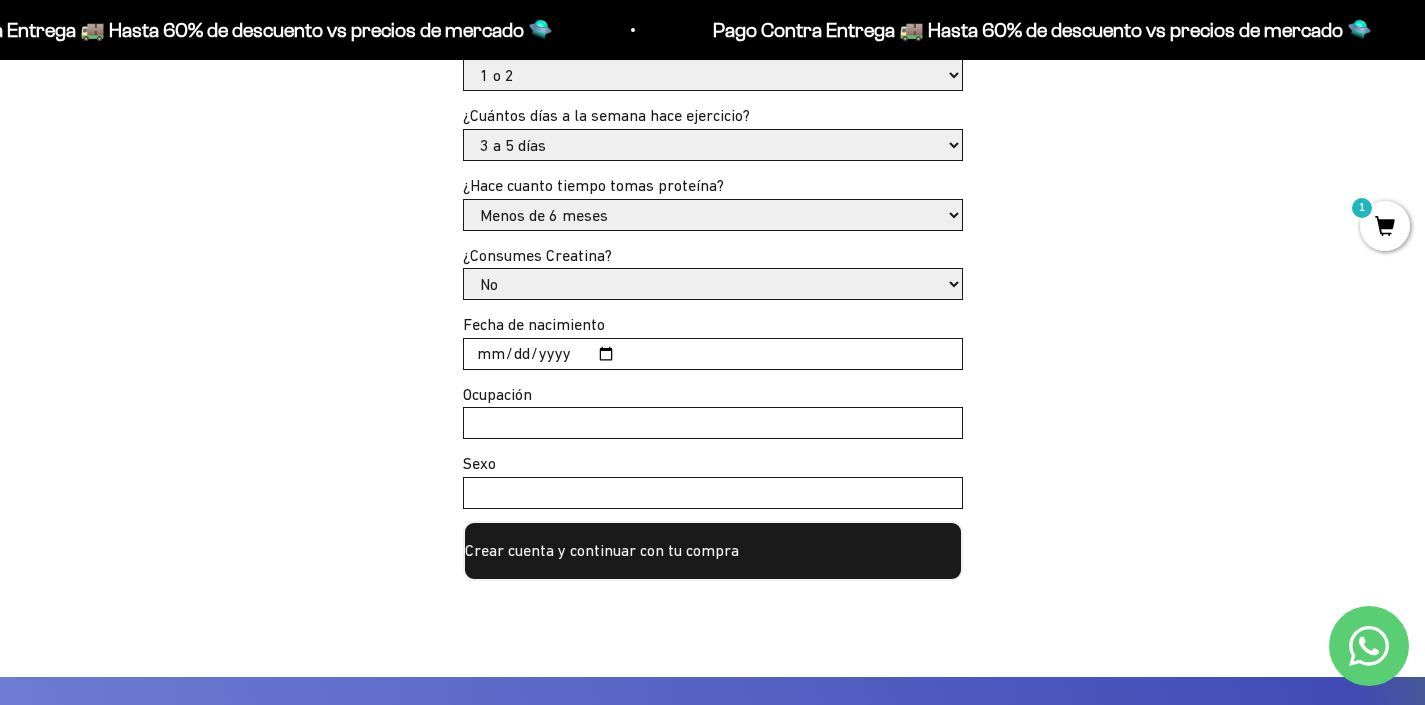 click on "Fecha de nacimiento" at bounding box center (713, 354) 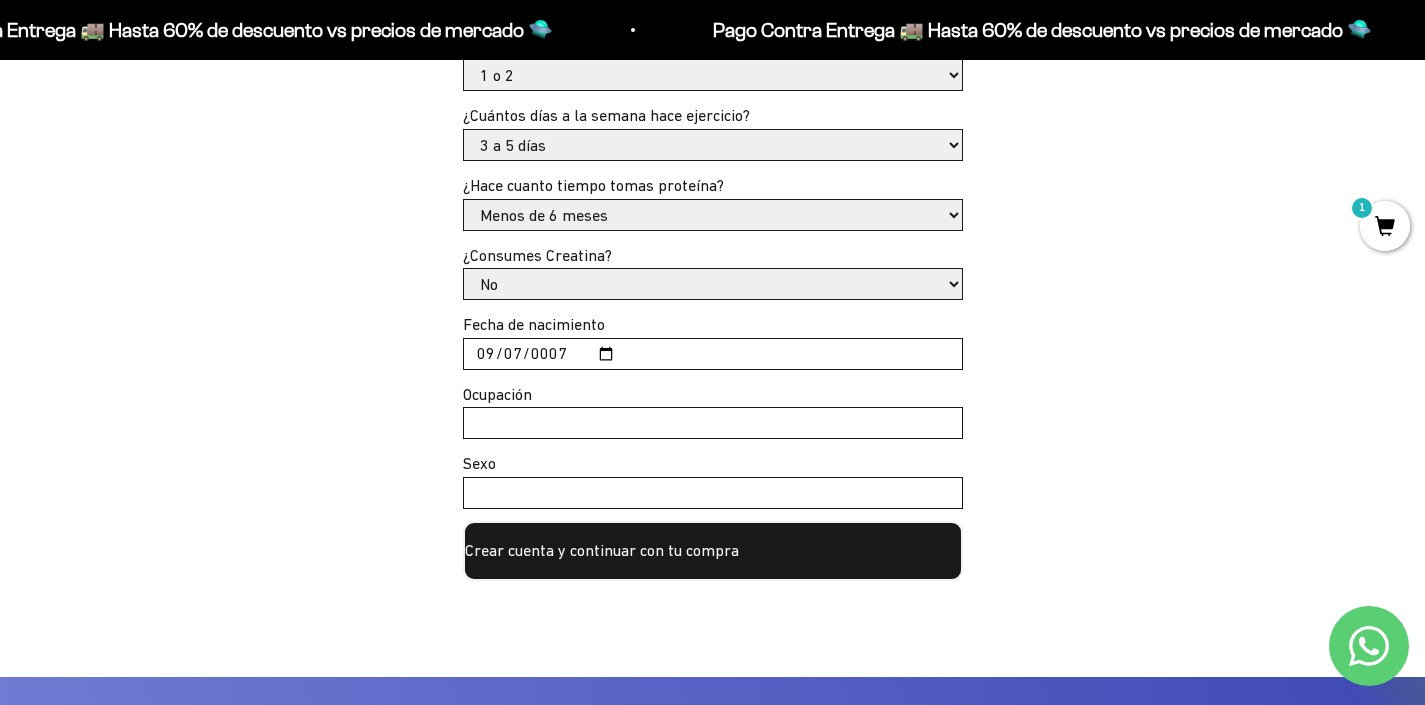 drag, startPoint x: 506, startPoint y: 354, endPoint x: 525, endPoint y: 363, distance: 21.023796 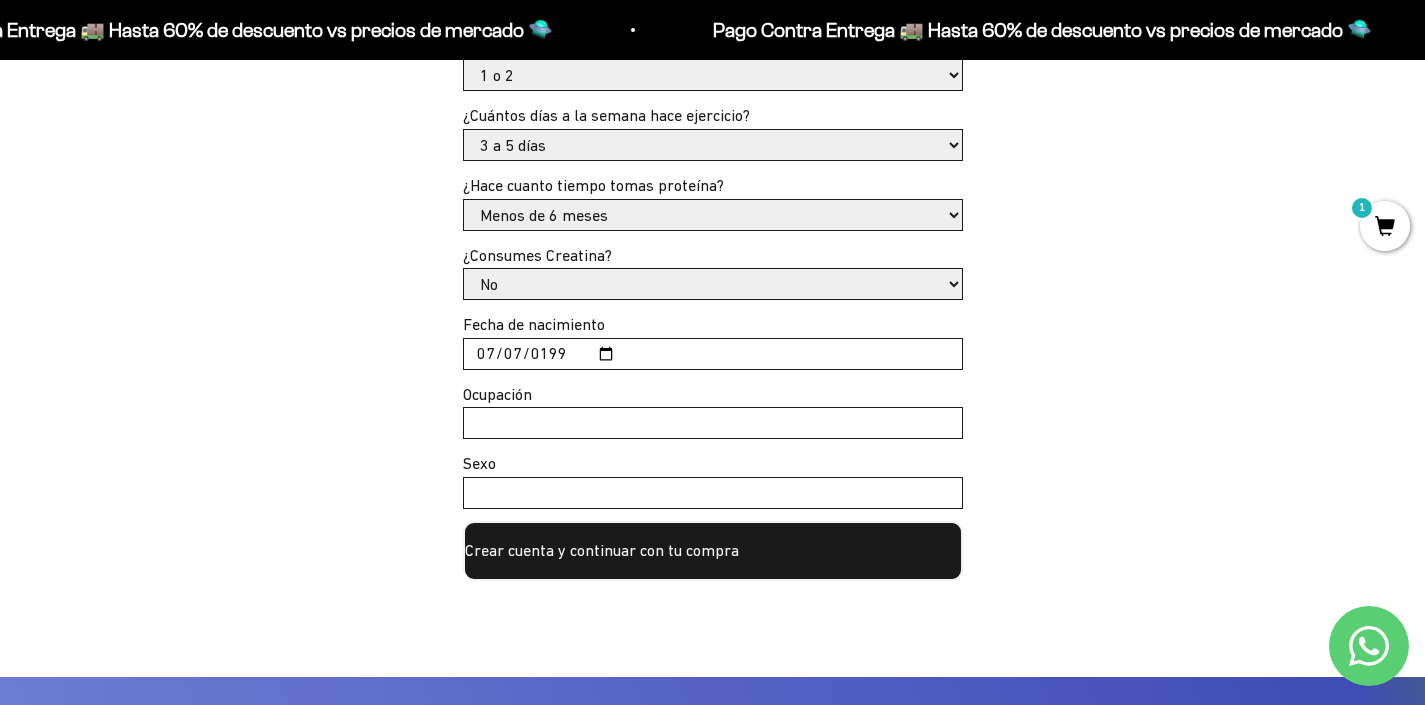 type on "[DATE]" 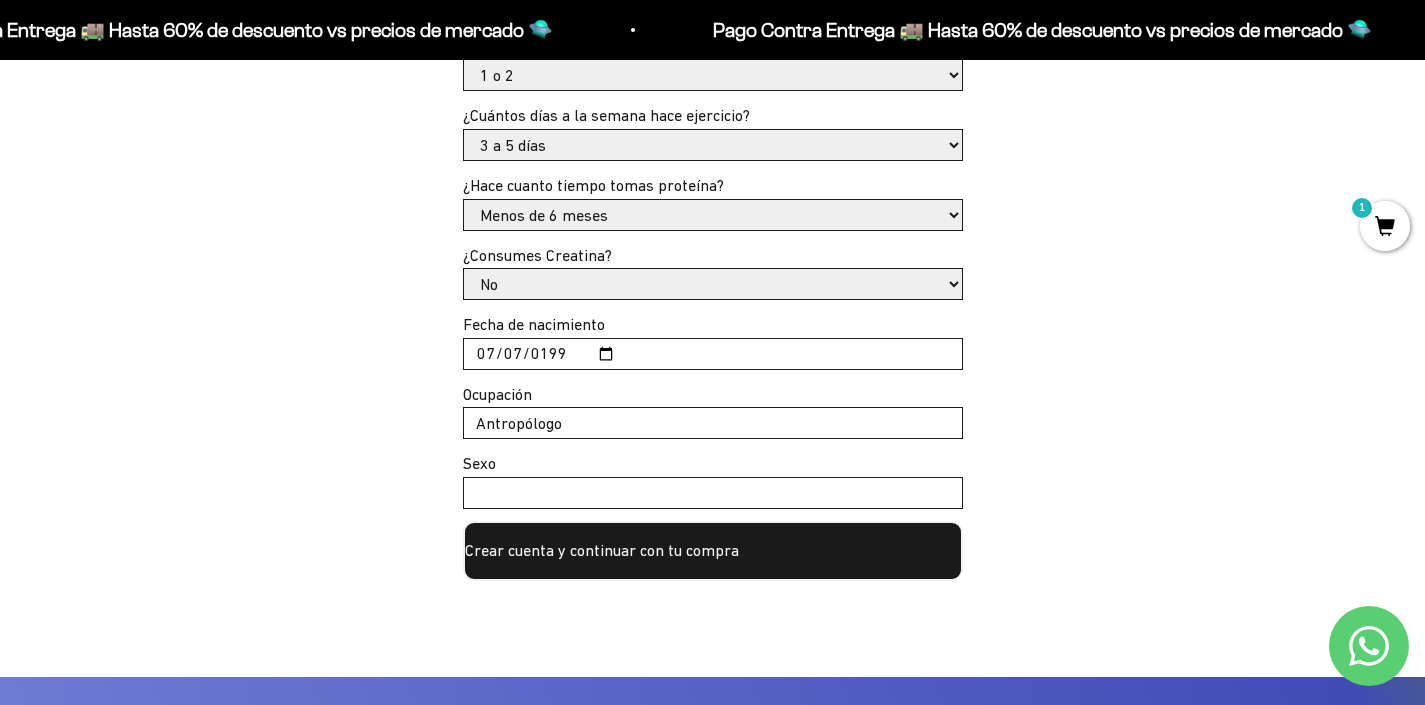 type on "Antropólogo" 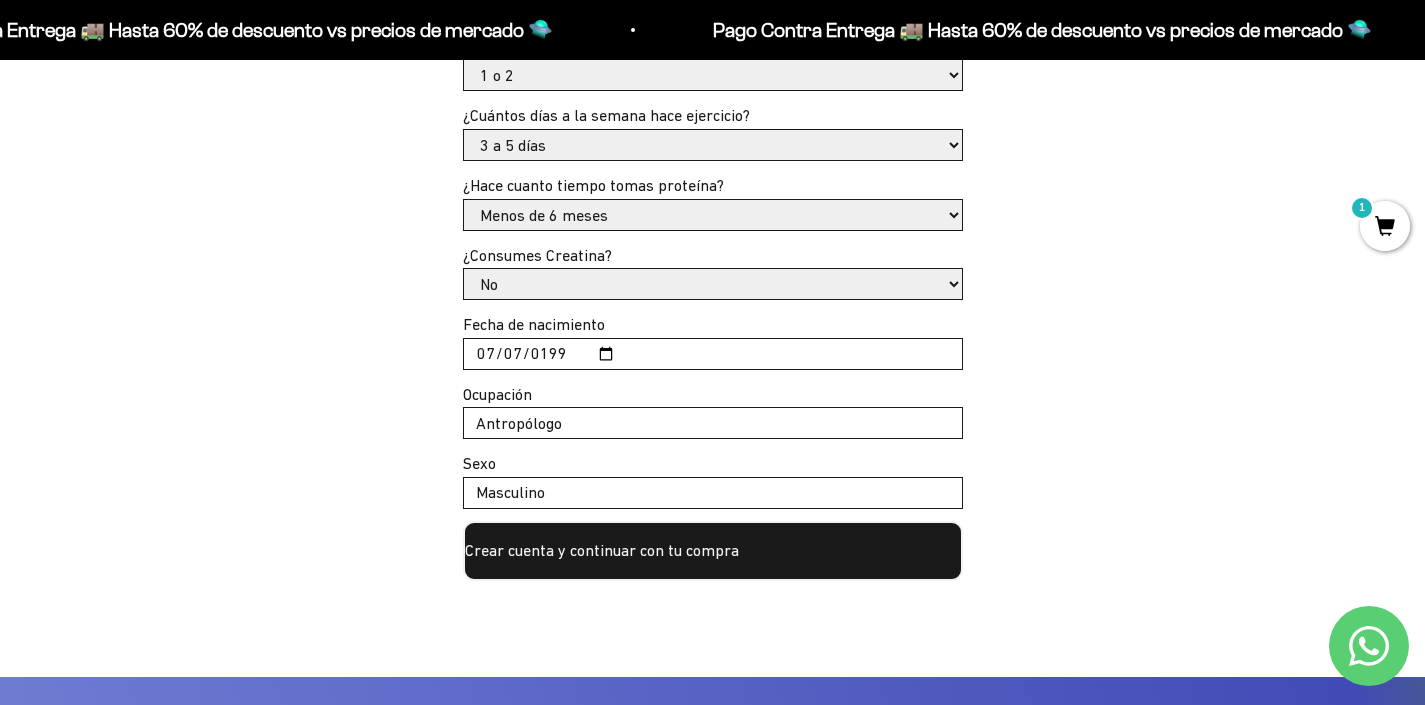 type on "Masculino" 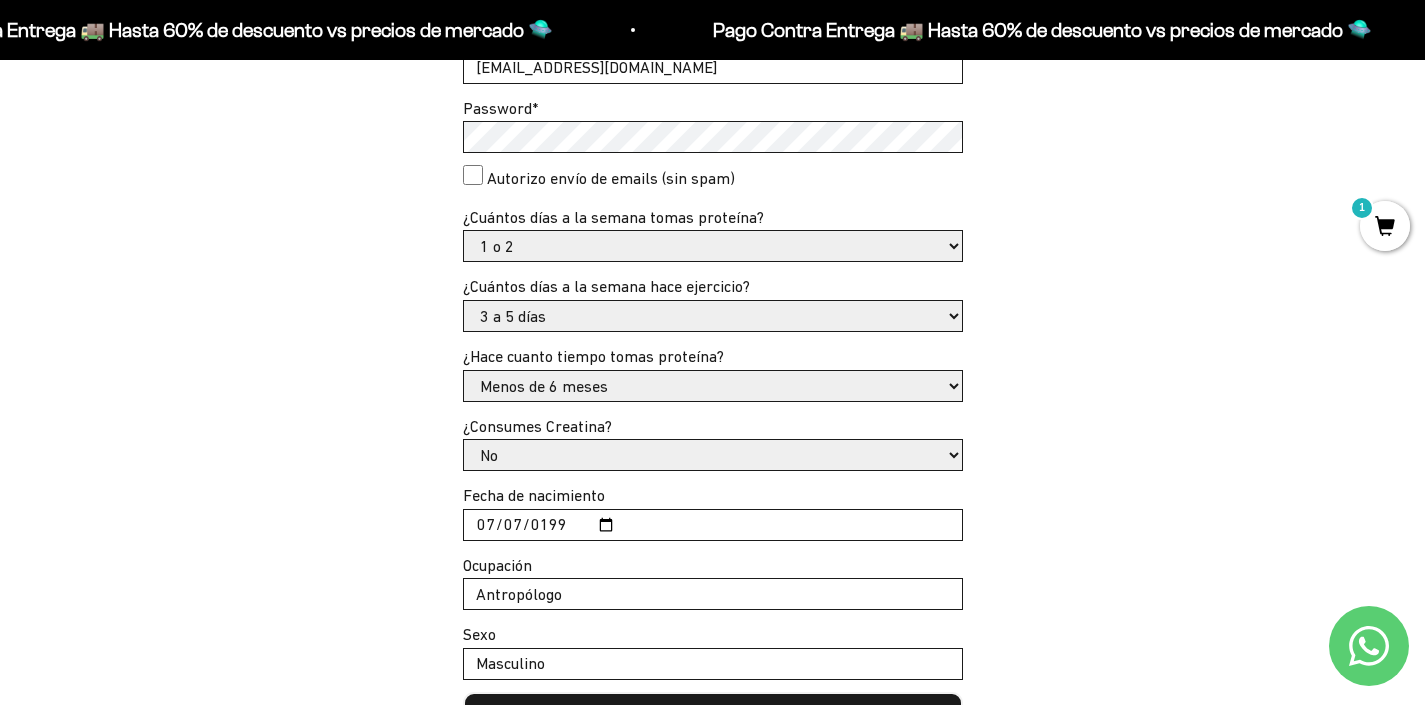 scroll, scrollTop: 530, scrollLeft: 0, axis: vertical 